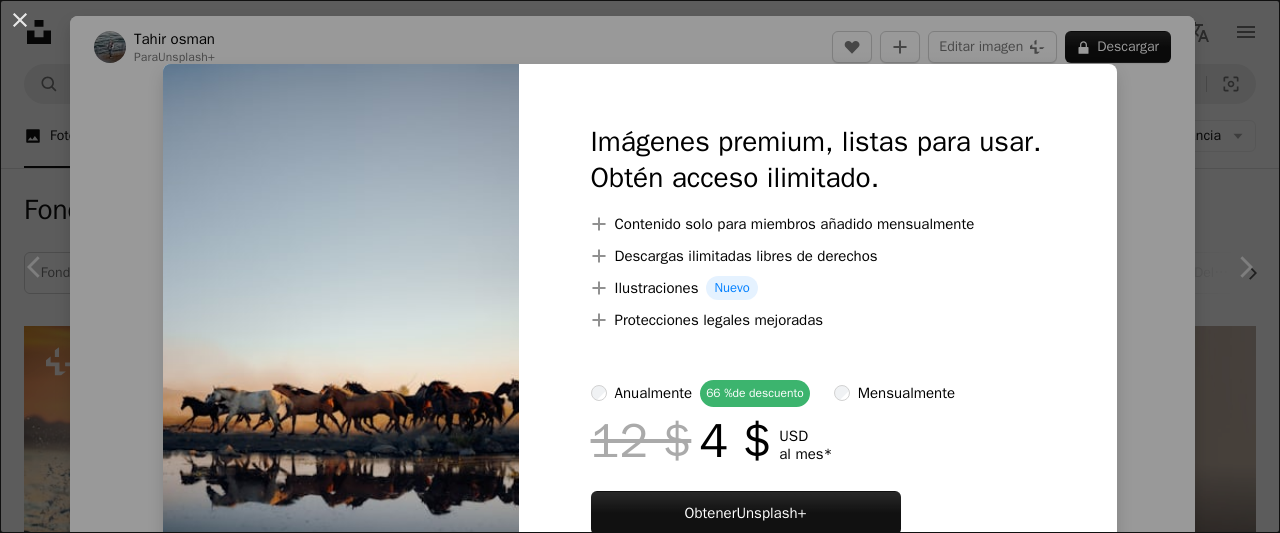 scroll, scrollTop: 5800, scrollLeft: 0, axis: vertical 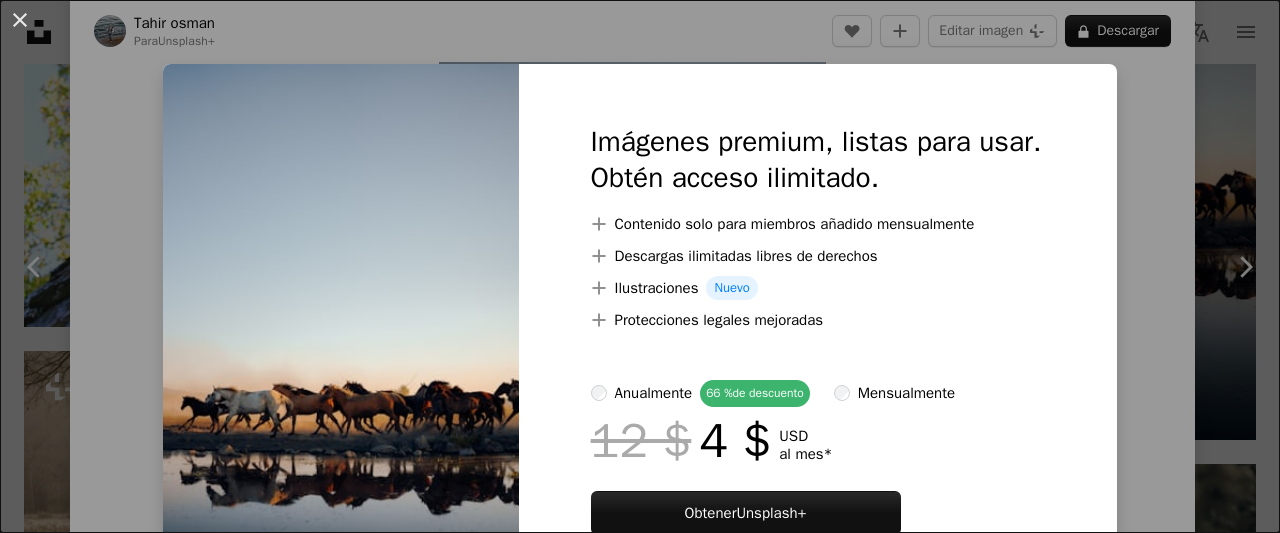 click on "An X shape Imágenes premium, listas para usar. Obtén acceso ilimitado. A plus sign Contenido solo para miembros añadido mensualmente A plus sign Descargas ilimitadas libres de derechos A plus sign Ilustraciones  Nuevo A plus sign Protecciones legales mejoradas anualmente 66 %  de descuento mensualmente 12 $   4 $ USD al mes * Obtener  Unsplash+ *Cuando se paga anualmente, se factura por adelantado  48 $ Más los impuestos aplicables. Se renueva automáticamente. Cancela cuando quieras." at bounding box center (640, 266) 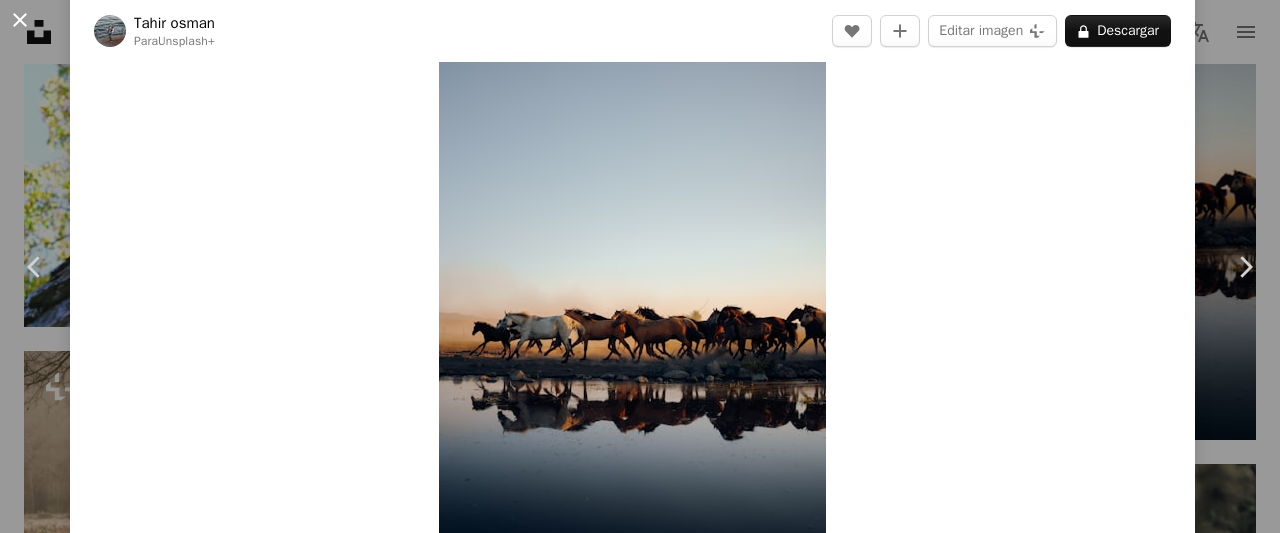 click on "An X shape" at bounding box center [20, 20] 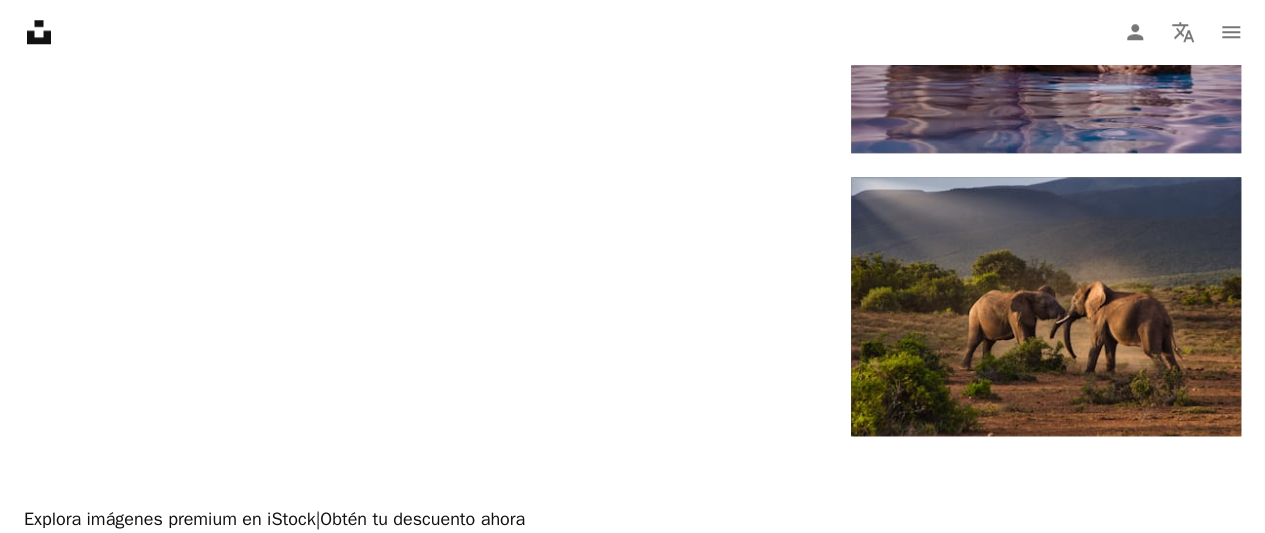 scroll, scrollTop: 8446, scrollLeft: 0, axis: vertical 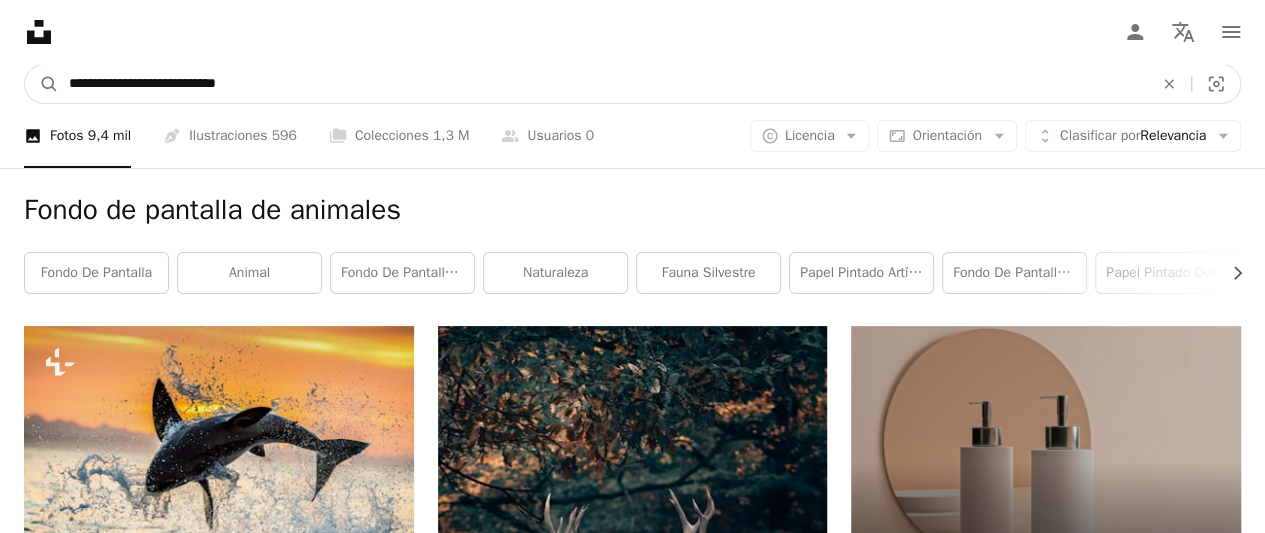 click on "**********" at bounding box center [603, 84] 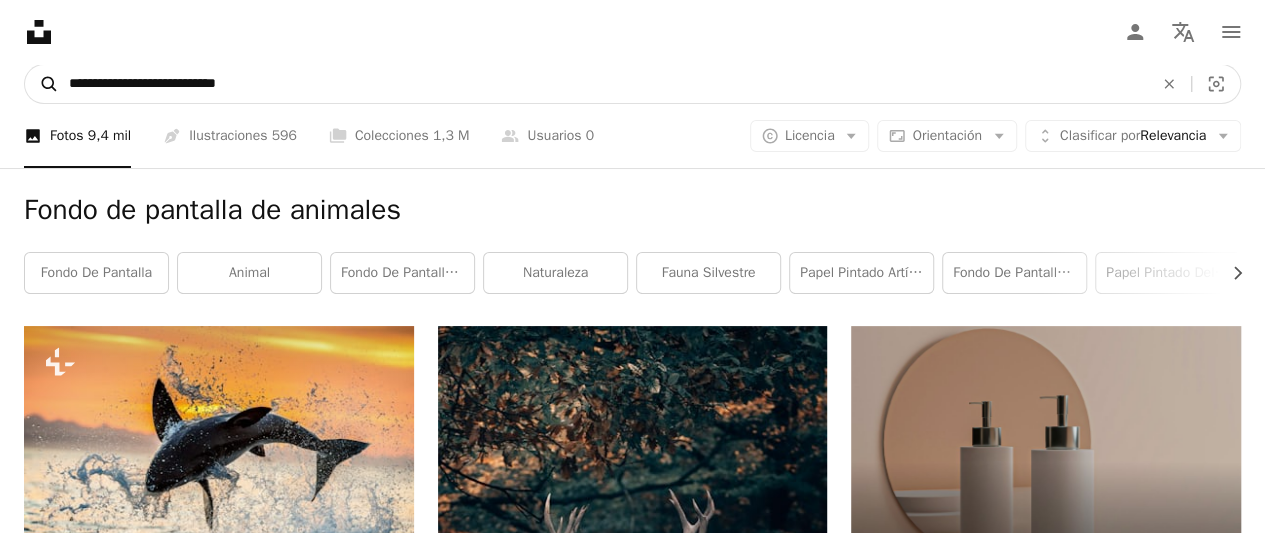 drag, startPoint x: 308, startPoint y: 86, endPoint x: 51, endPoint y: 91, distance: 257.04865 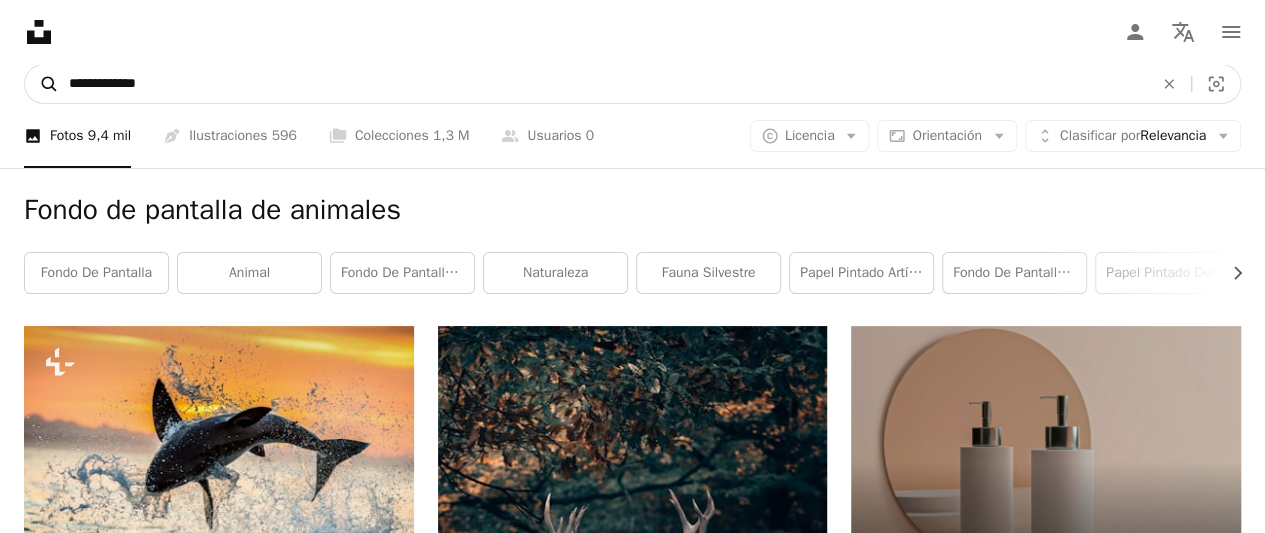 type on "**********" 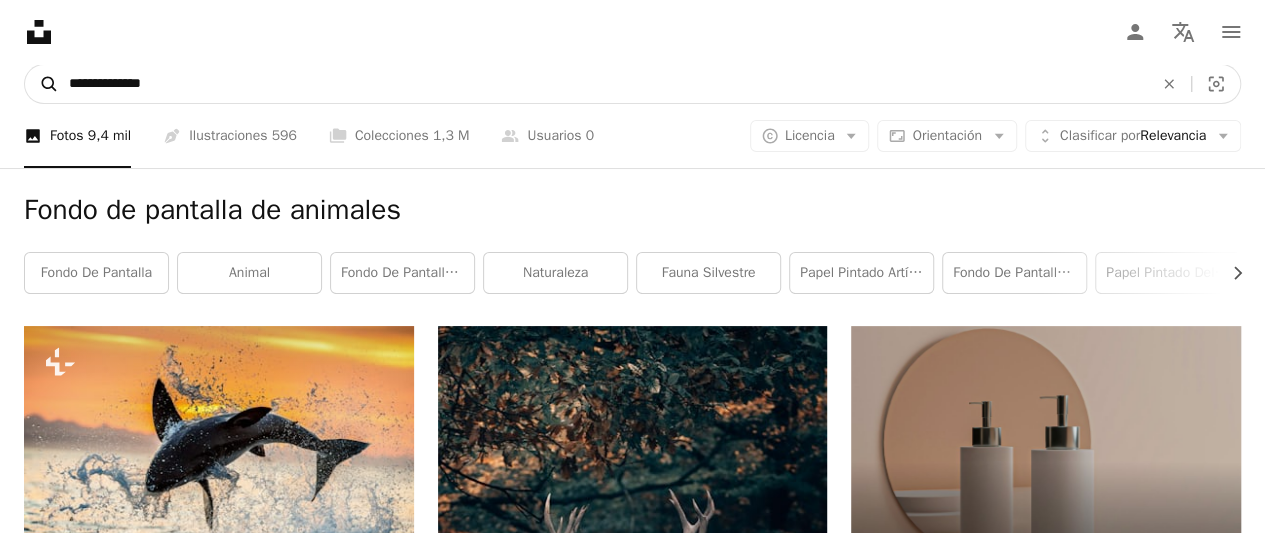 click on "A magnifying glass" at bounding box center (42, 84) 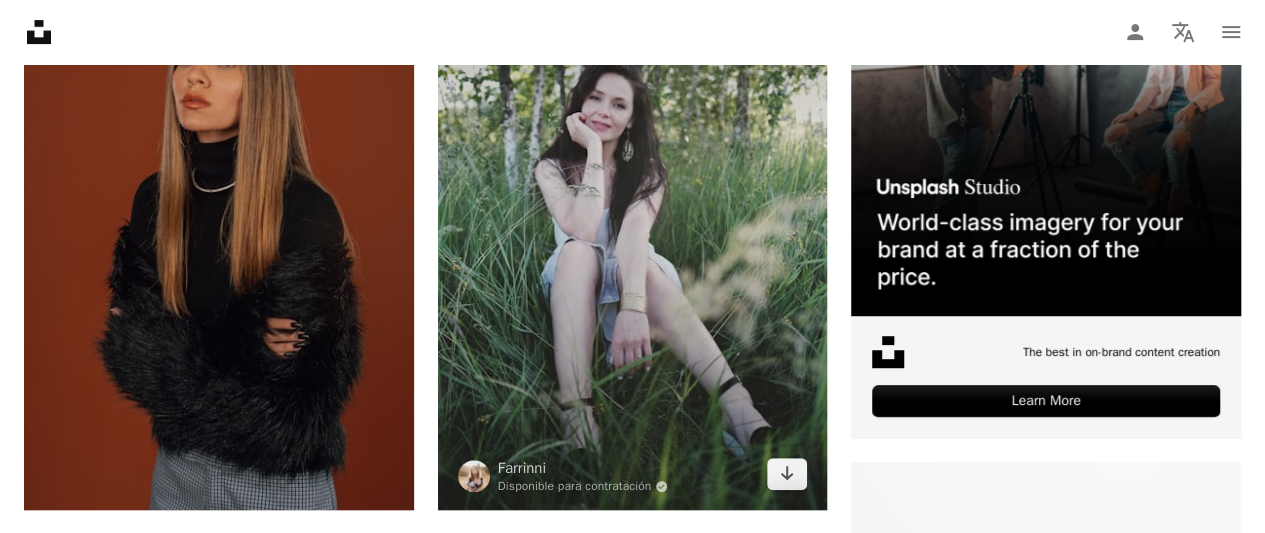 scroll, scrollTop: 0, scrollLeft: 0, axis: both 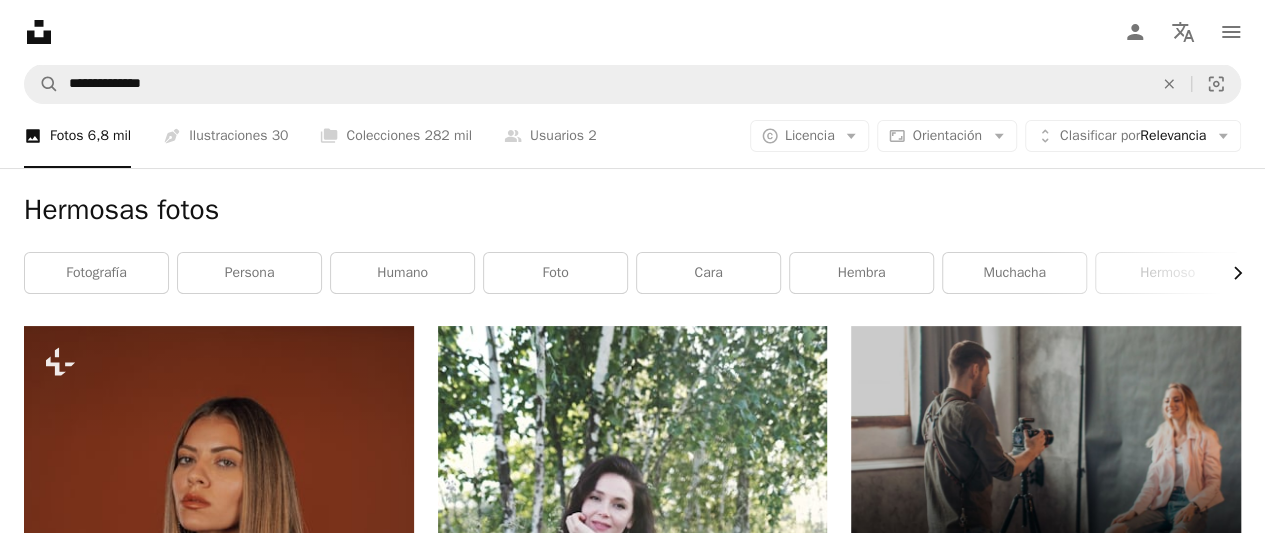 click 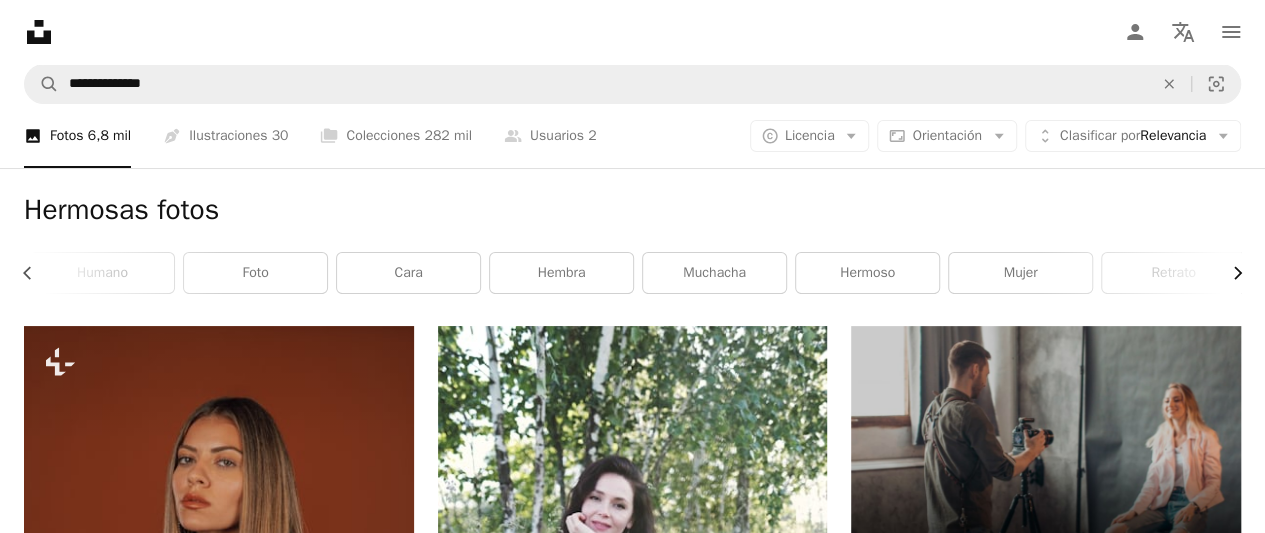 click on "Chevron right" 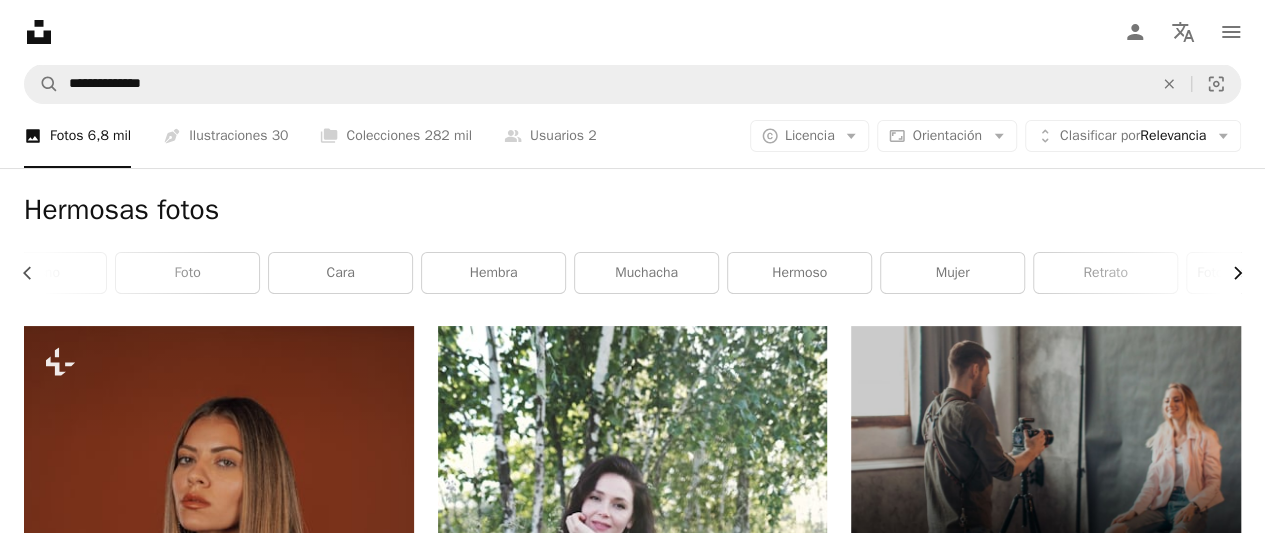 scroll, scrollTop: 0, scrollLeft: 600, axis: horizontal 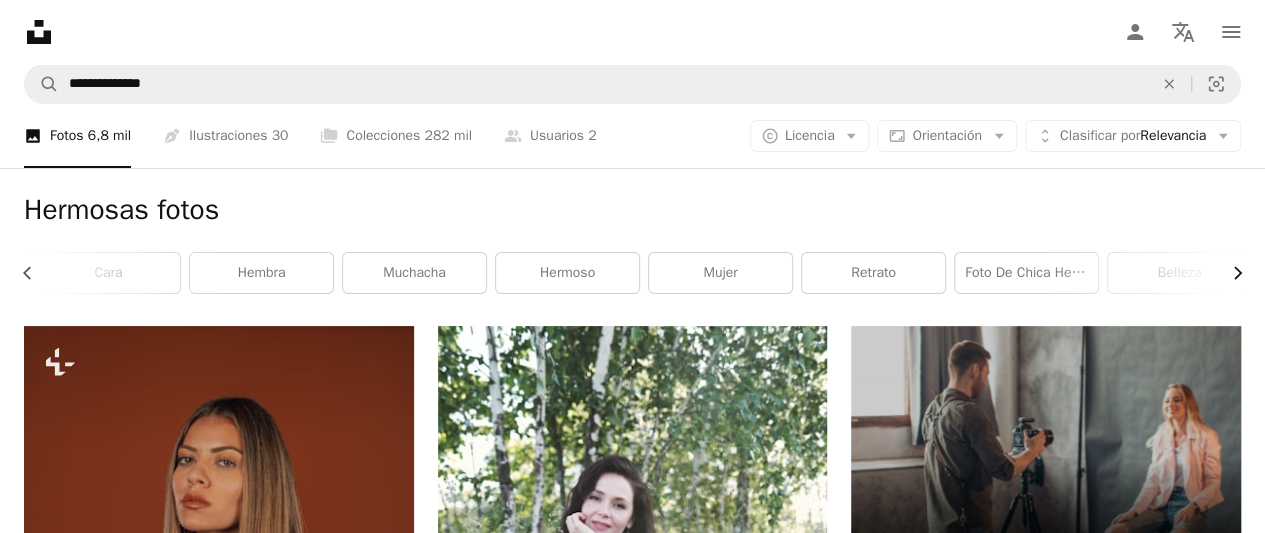 click on "Chevron right" 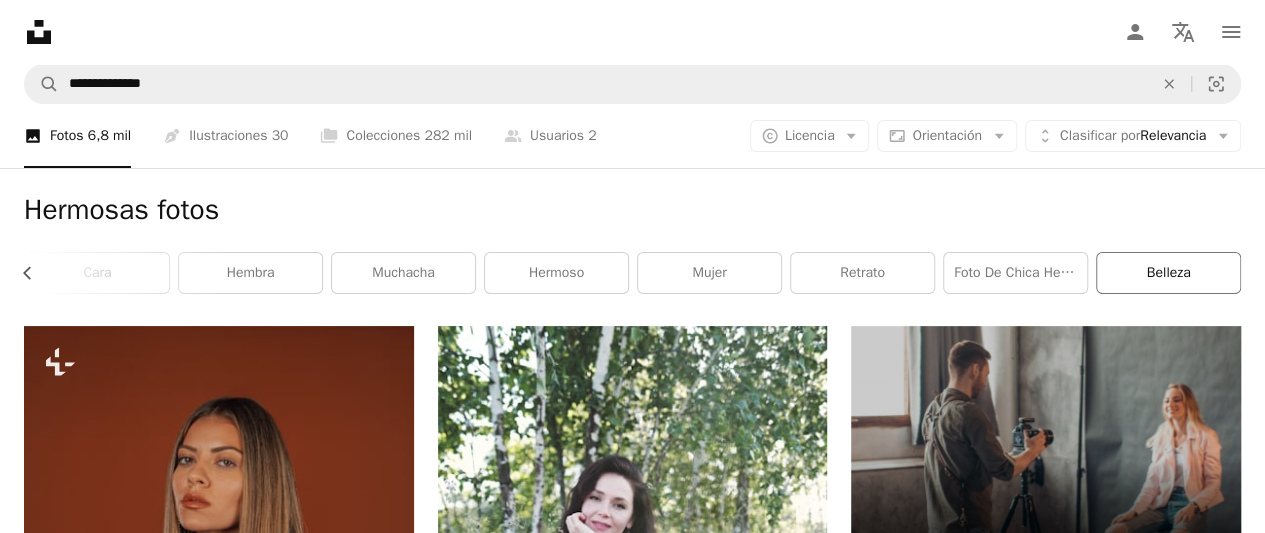 click on "belleza" at bounding box center [1168, 273] 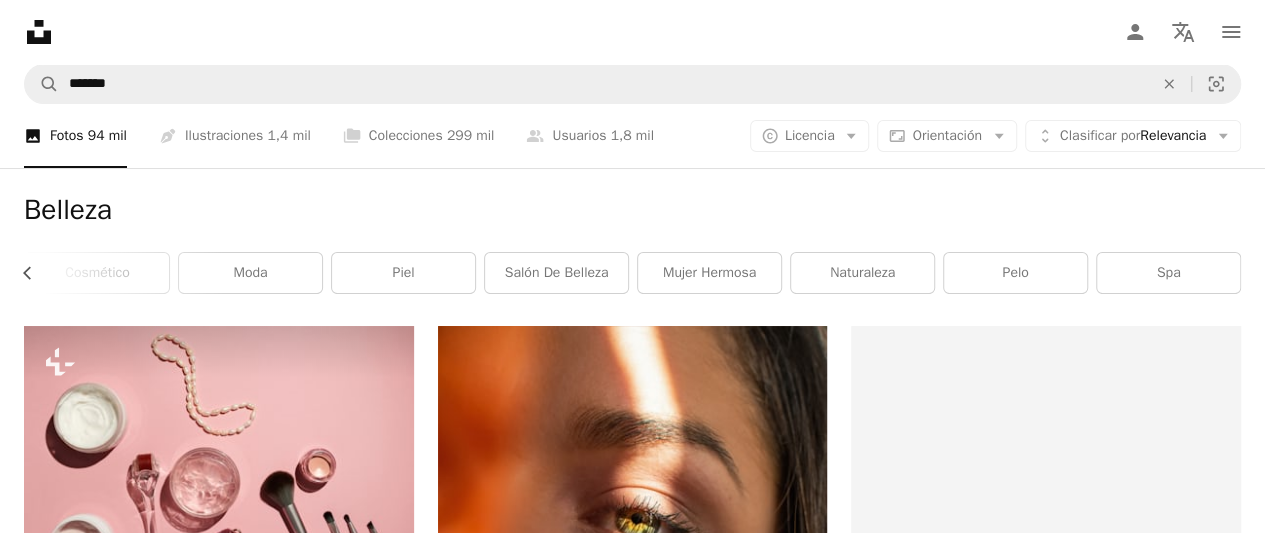 scroll, scrollTop: 0, scrollLeft: 458, axis: horizontal 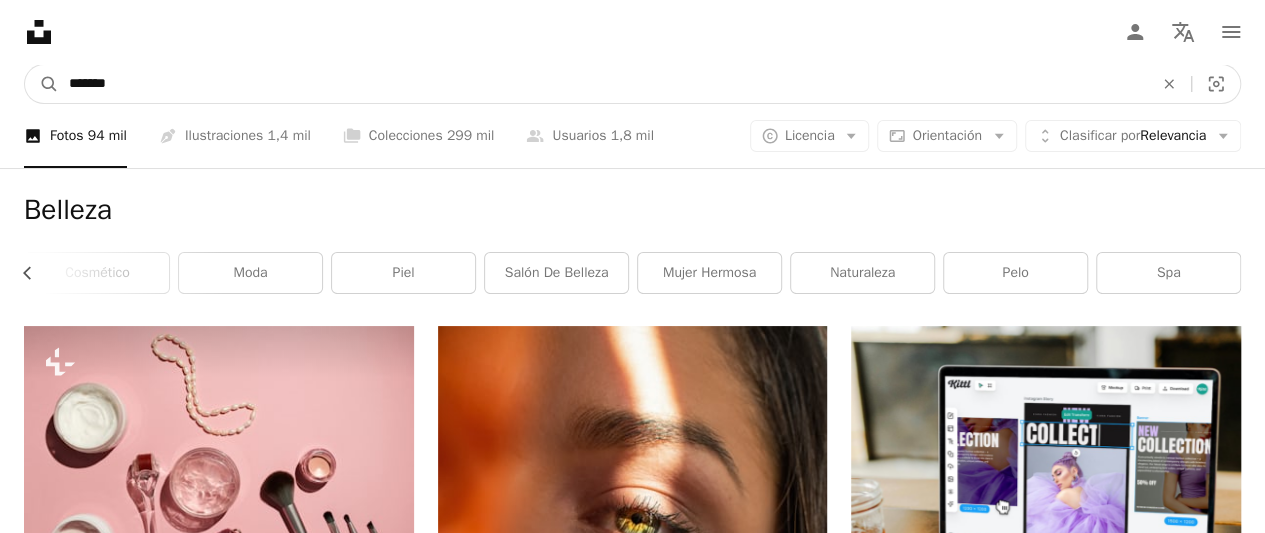 drag, startPoint x: 112, startPoint y: 84, endPoint x: 58, endPoint y: 86, distance: 54.037025 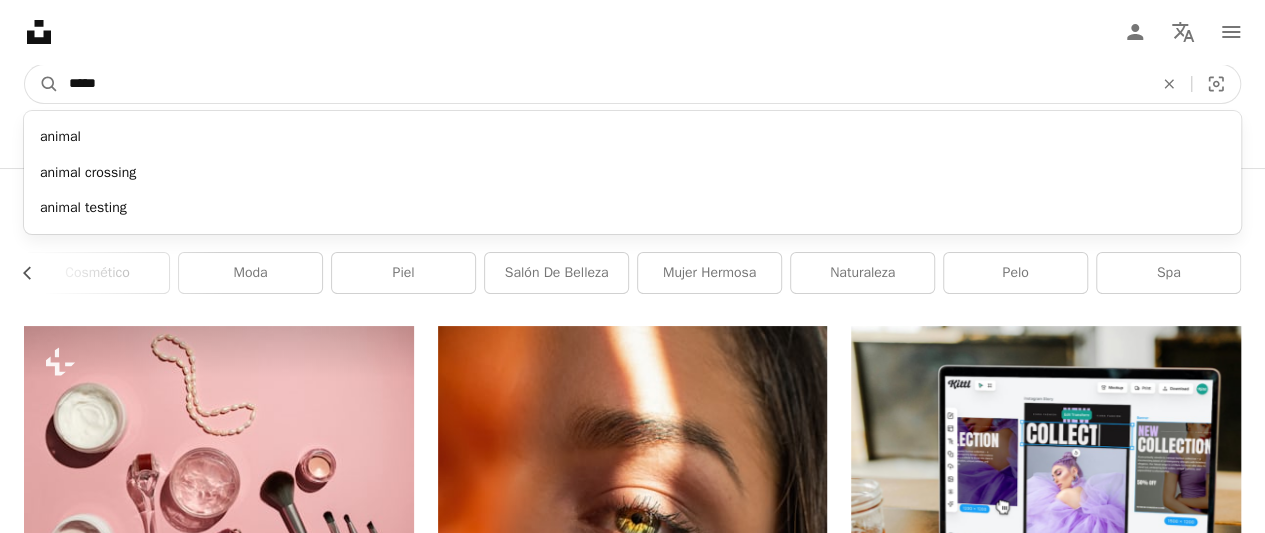 type on "******" 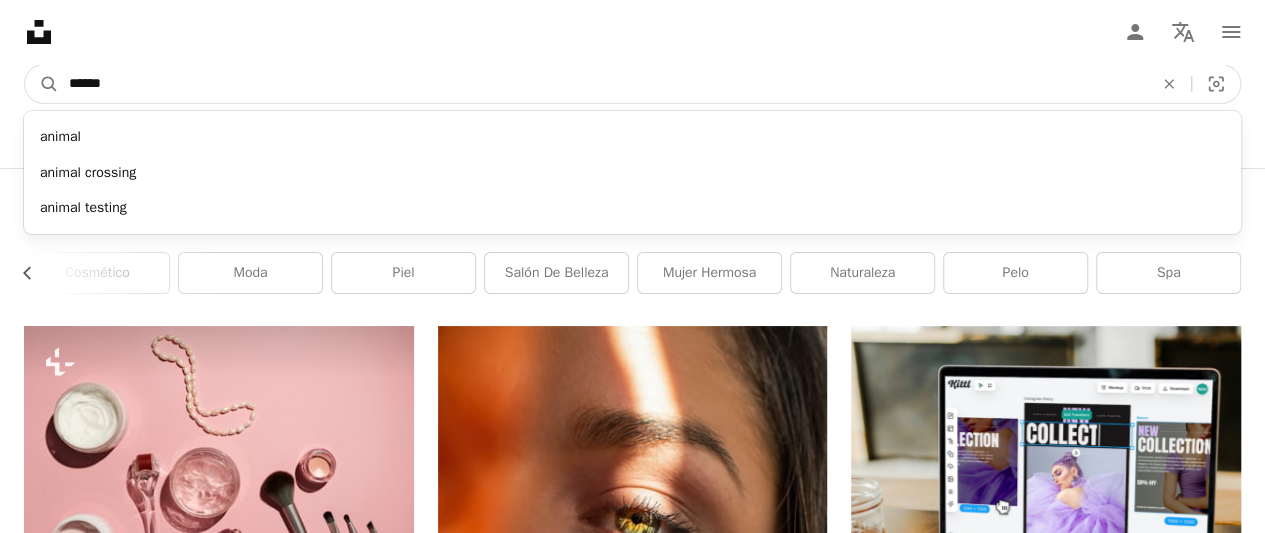 click on "A magnifying glass" at bounding box center (42, 84) 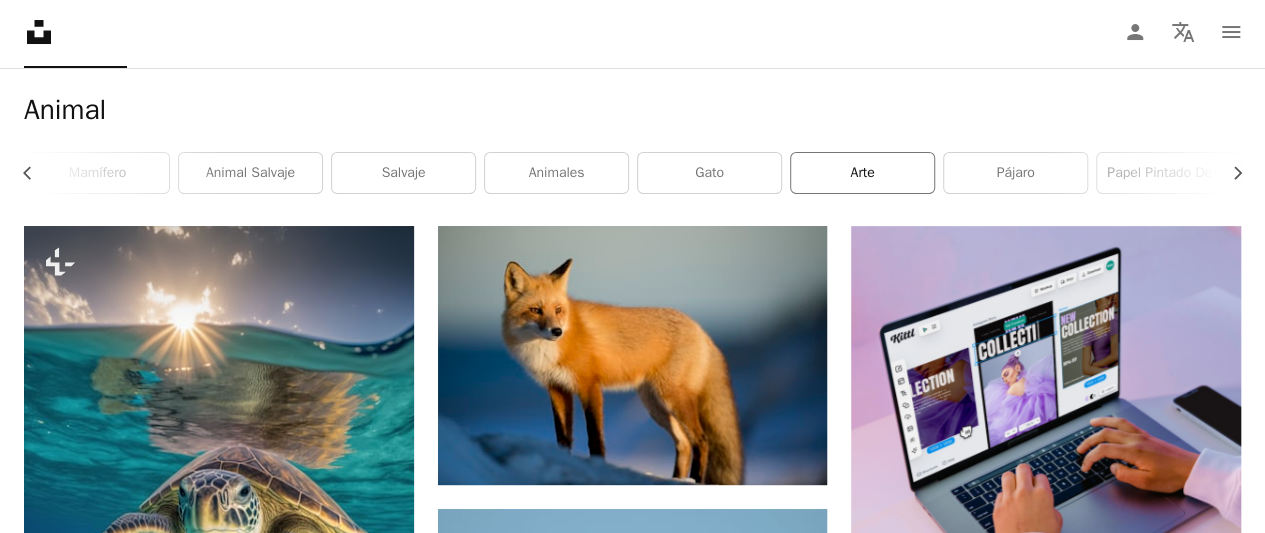 scroll, scrollTop: 0, scrollLeft: 0, axis: both 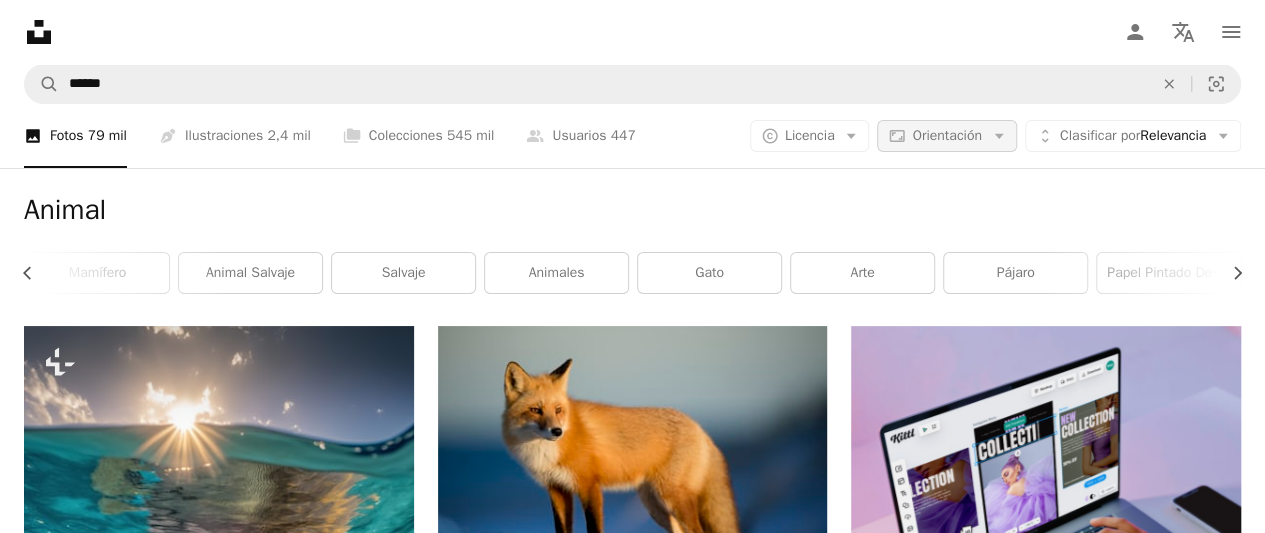 click on "Orientación" at bounding box center [946, 135] 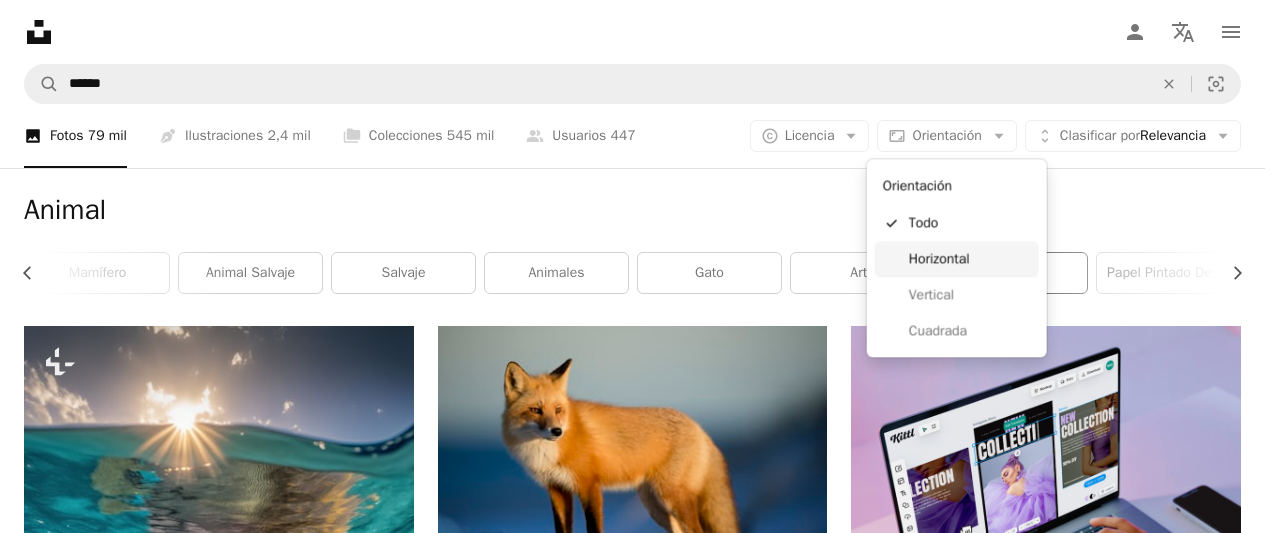 click on "Horizontal" at bounding box center (970, 259) 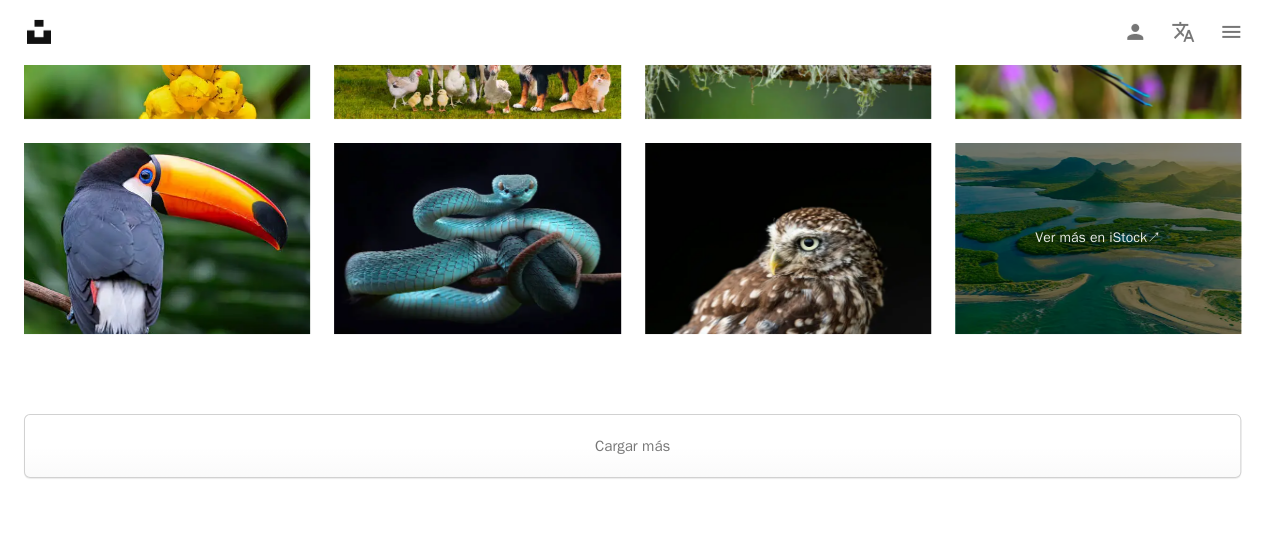 scroll, scrollTop: 3500, scrollLeft: 0, axis: vertical 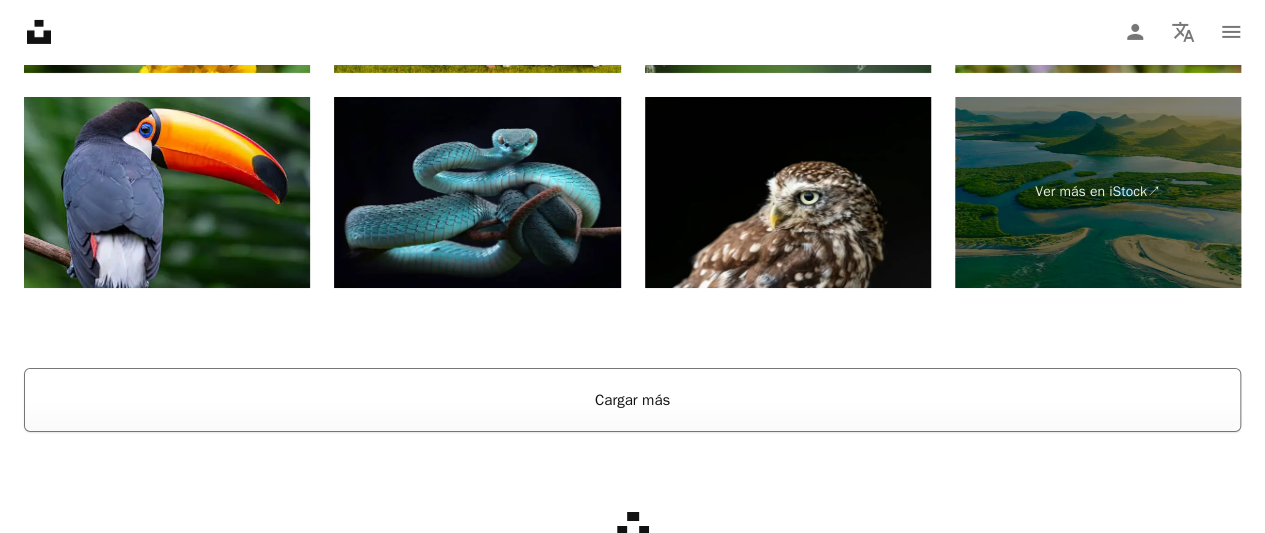 click on "Cargar más" at bounding box center [632, 400] 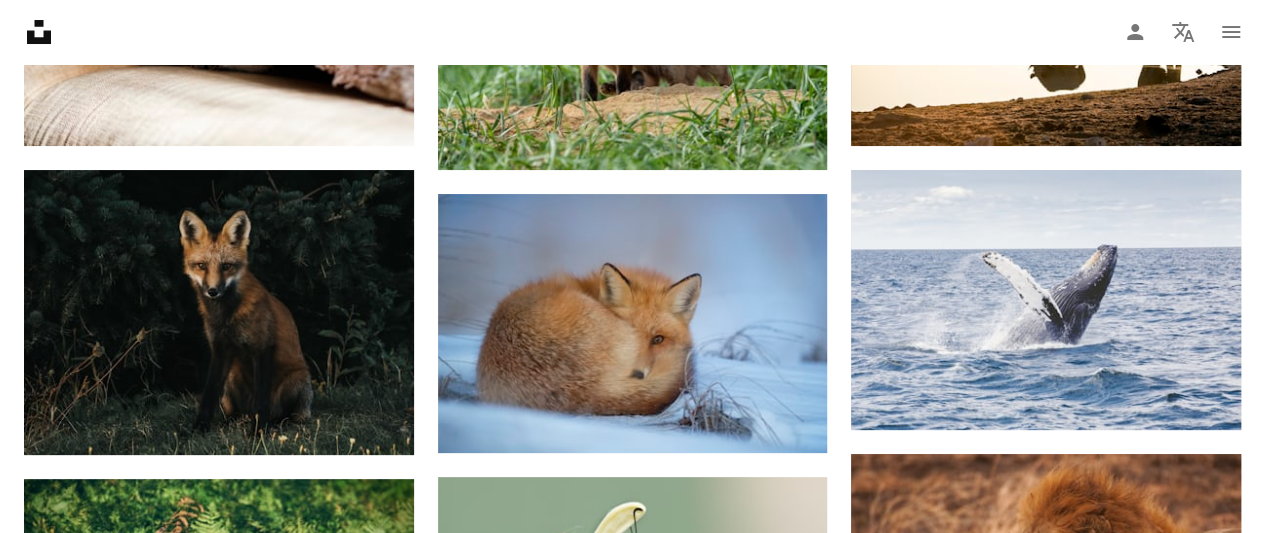 scroll, scrollTop: 7800, scrollLeft: 0, axis: vertical 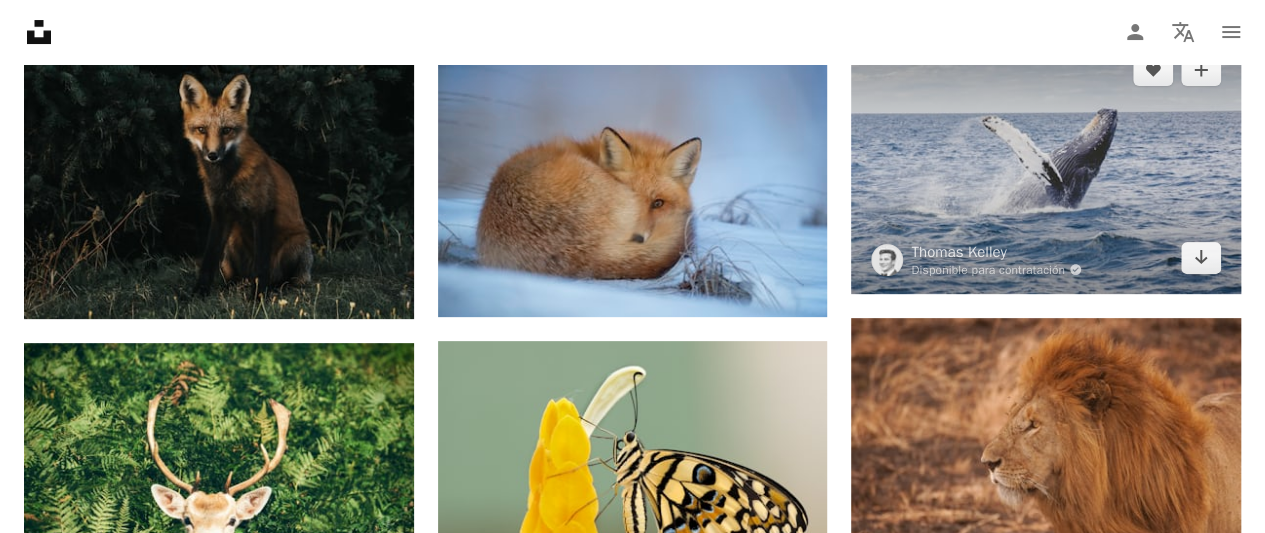 click at bounding box center (1046, 164) 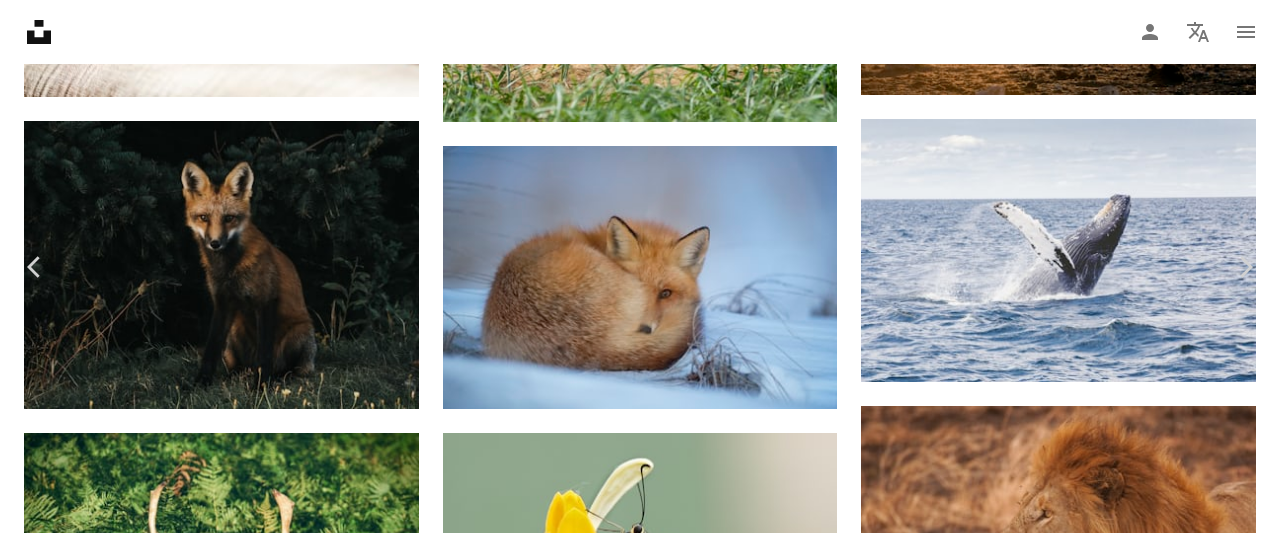 click on "Descargar gratis" at bounding box center (1074, 3881) 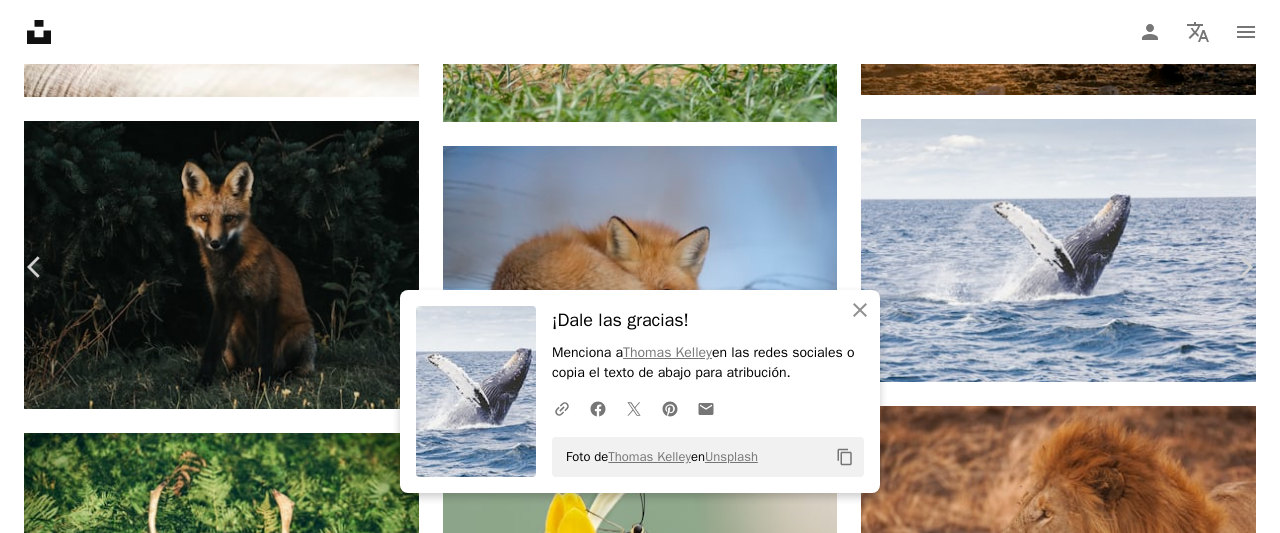 click on "An X shape" at bounding box center (20, 20) 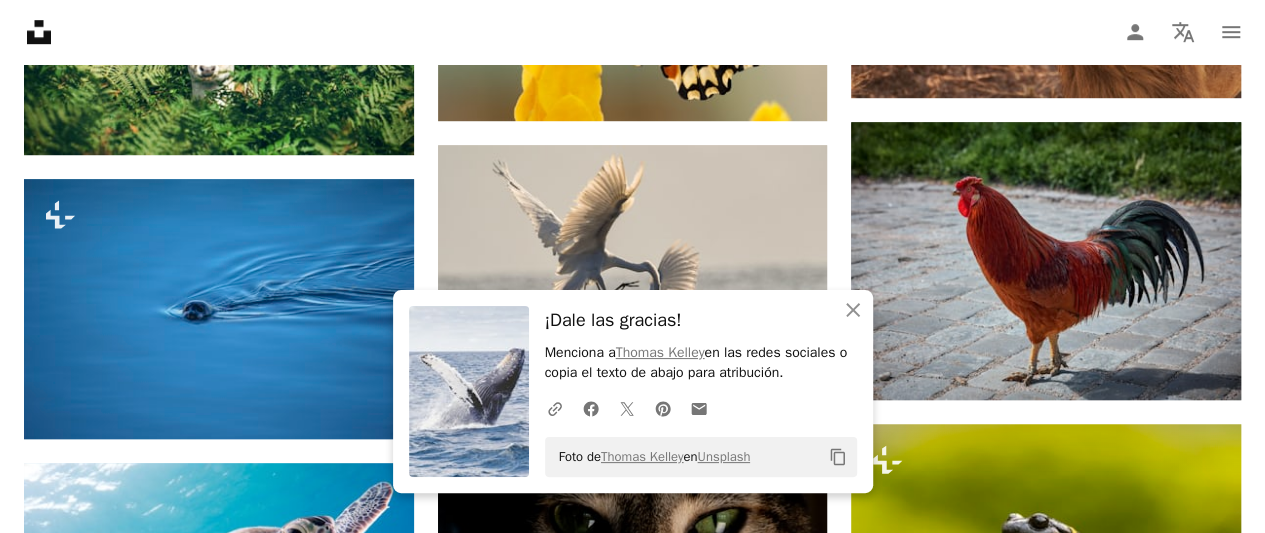 scroll, scrollTop: 8300, scrollLeft: 0, axis: vertical 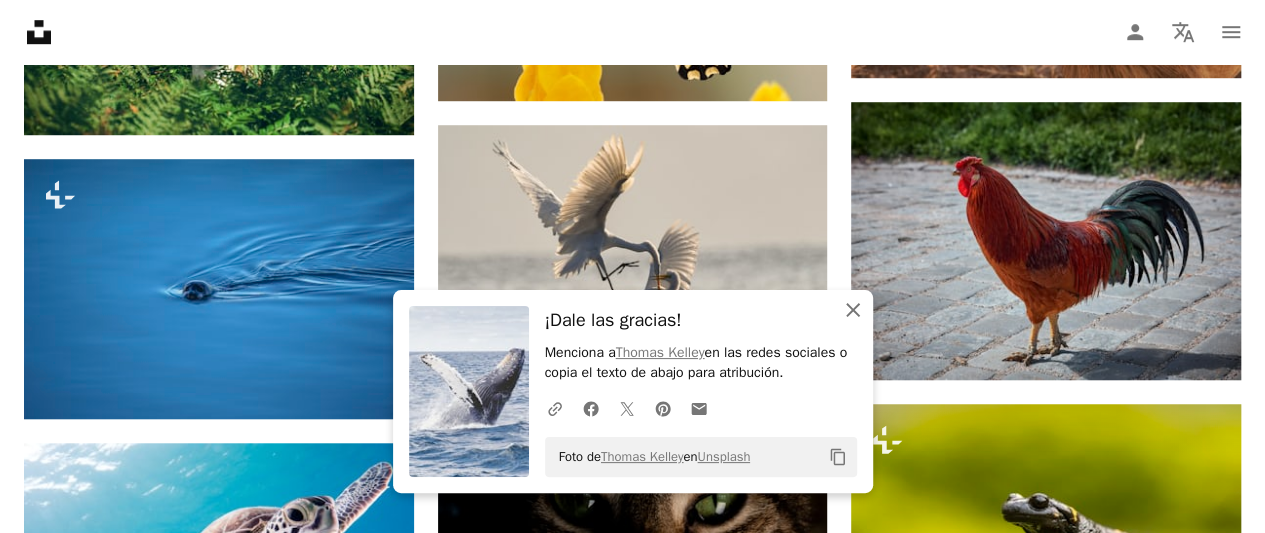 click on "An X shape" 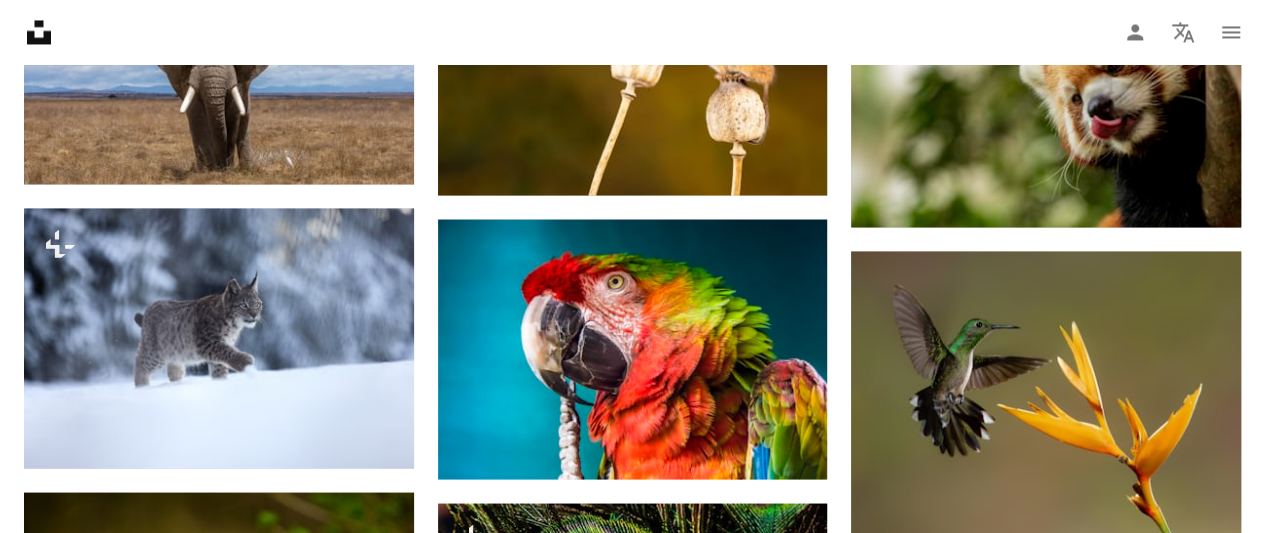scroll, scrollTop: 9300, scrollLeft: 0, axis: vertical 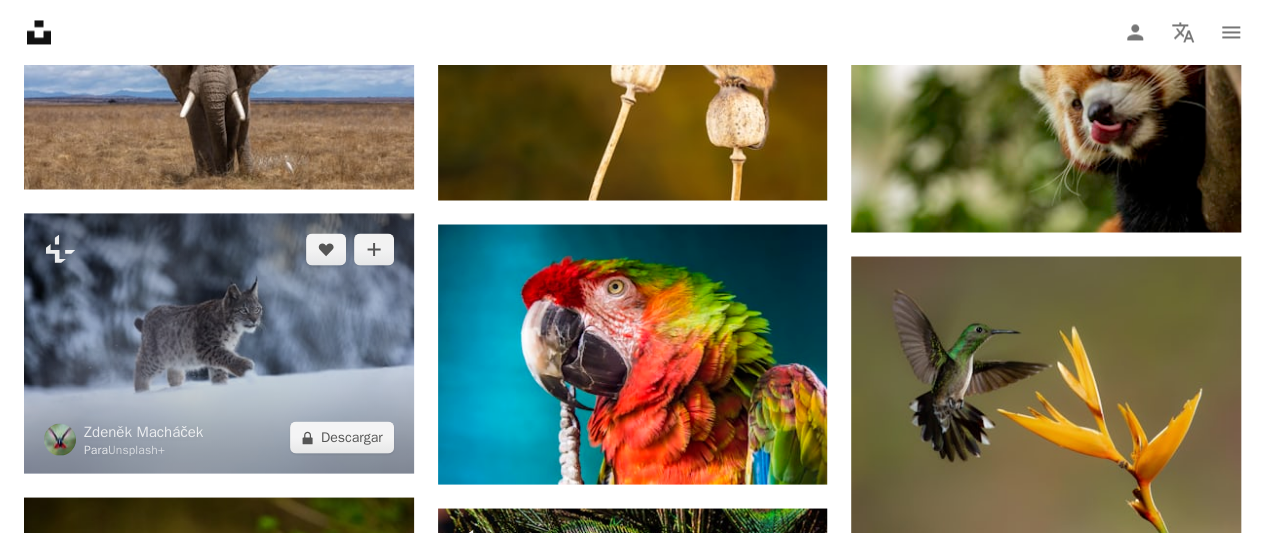 click at bounding box center [219, 343] 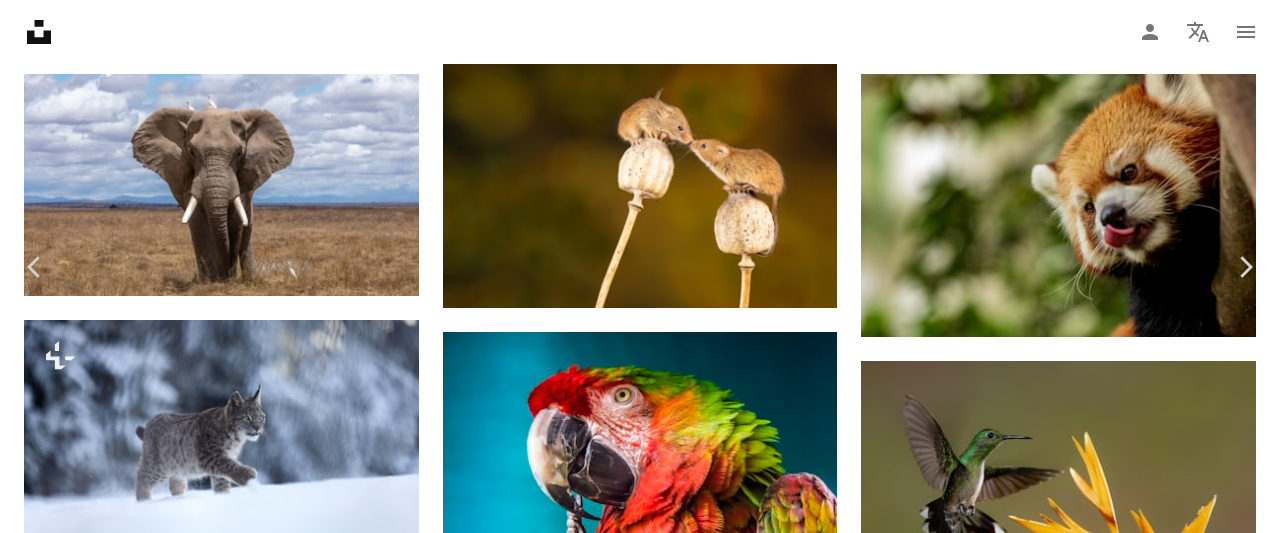 click on "An X shape" at bounding box center [20, 20] 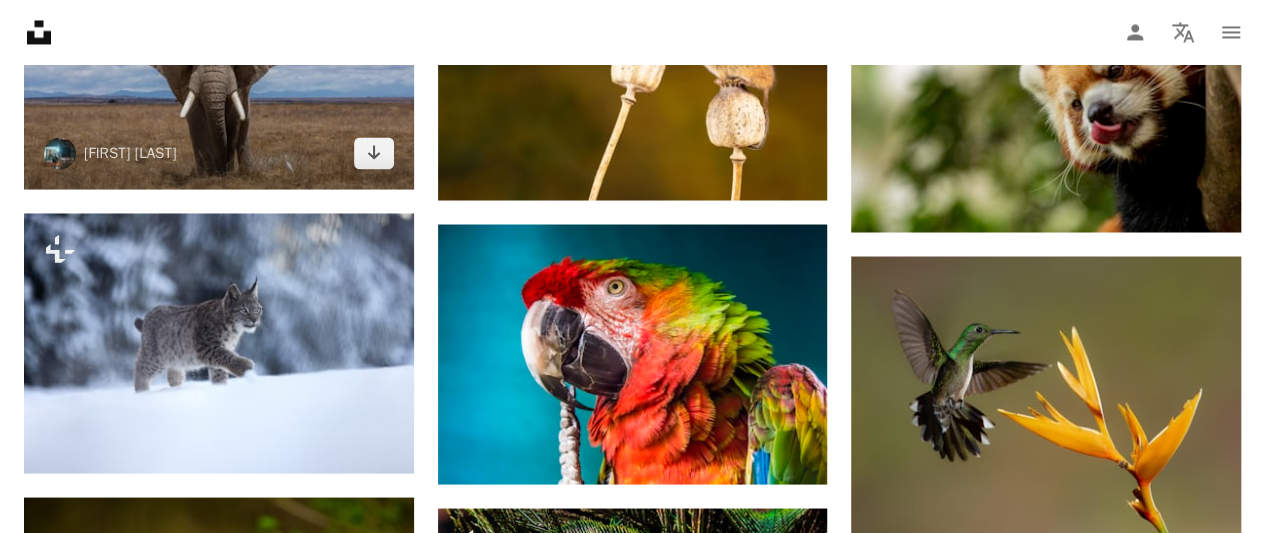 click at bounding box center [219, 79] 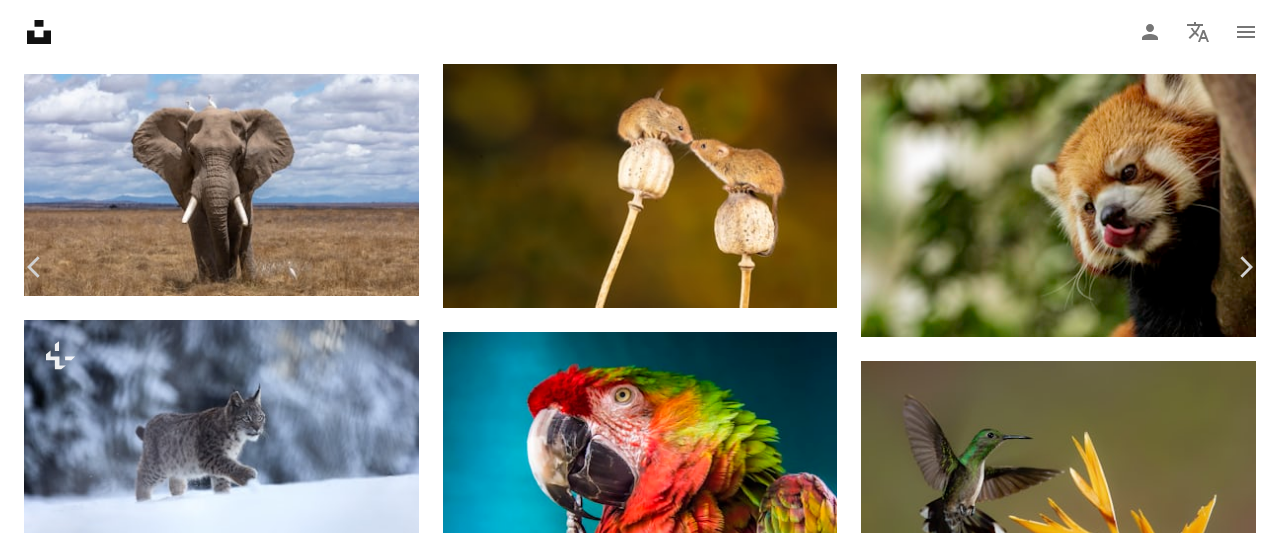 click on "Descargar gratis" at bounding box center (1074, 4050) 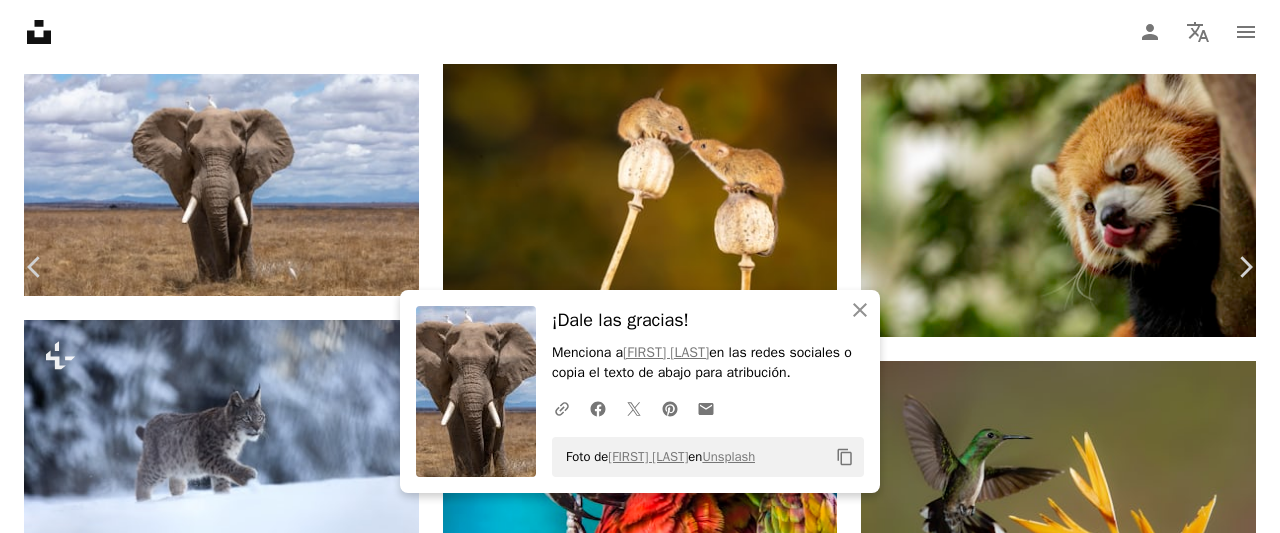 click on "An X shape" at bounding box center [20, 20] 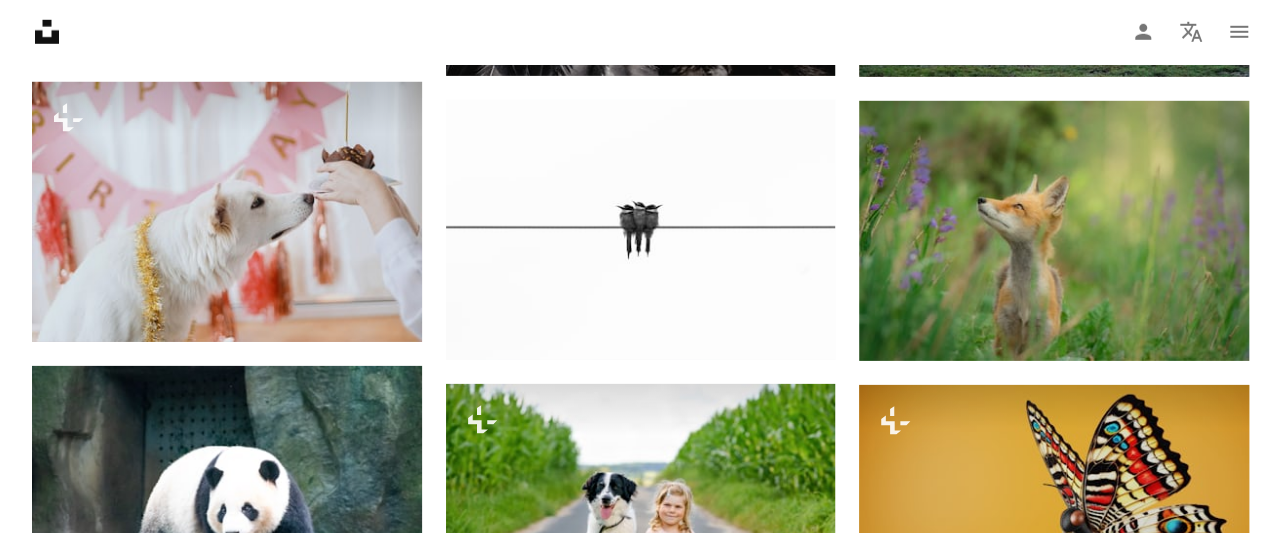 scroll, scrollTop: 10900, scrollLeft: 0, axis: vertical 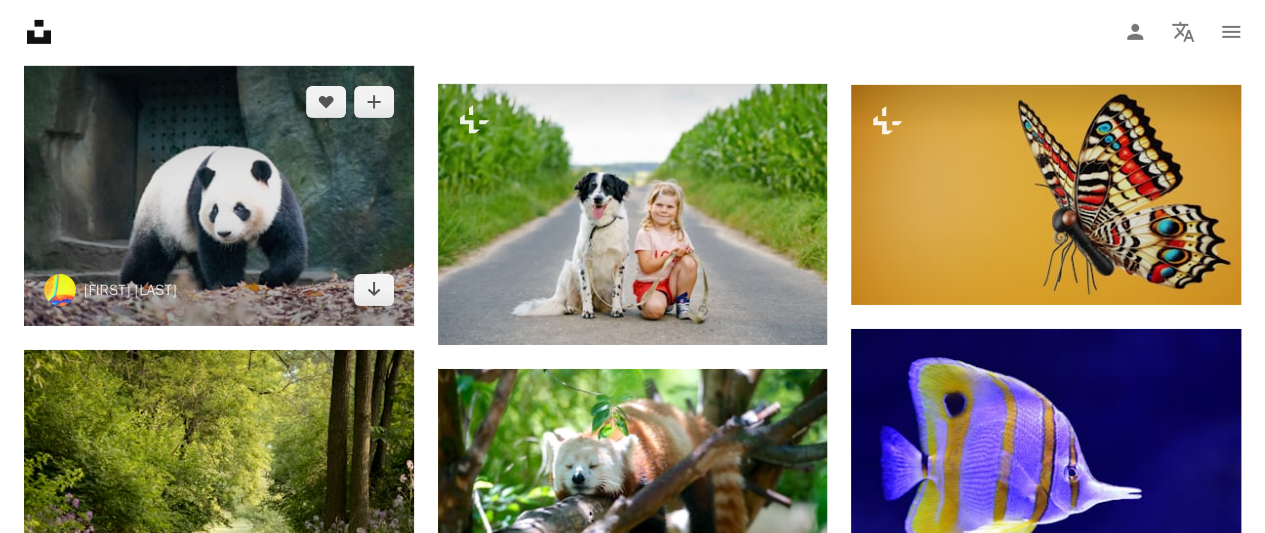 click at bounding box center (219, 196) 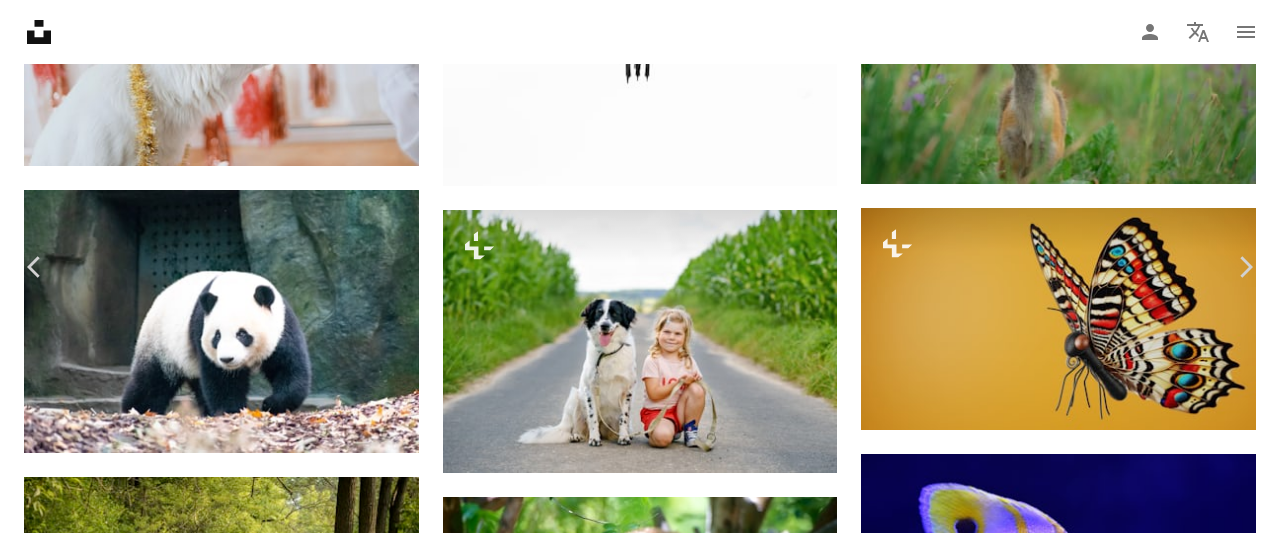 click at bounding box center (633, 4777) 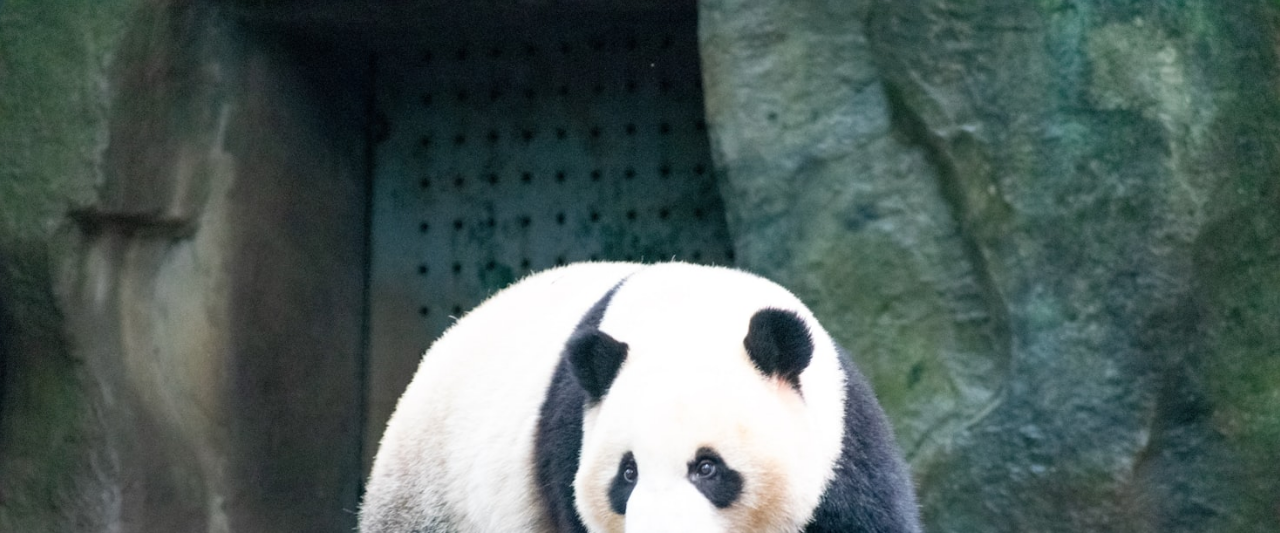 scroll, scrollTop: 150, scrollLeft: 0, axis: vertical 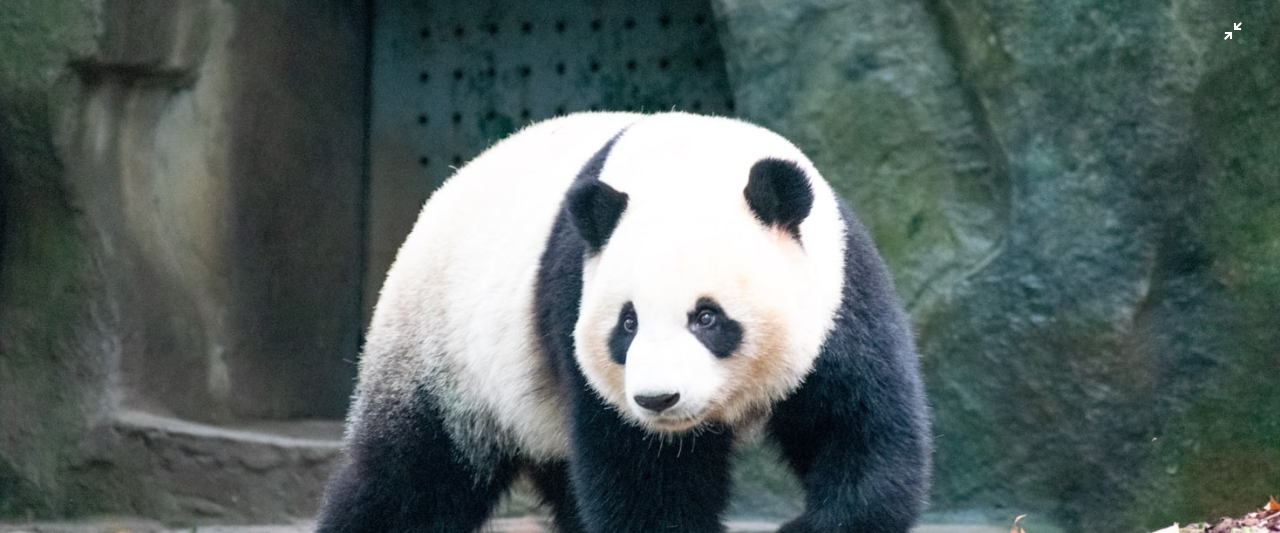 click at bounding box center [640, 276] 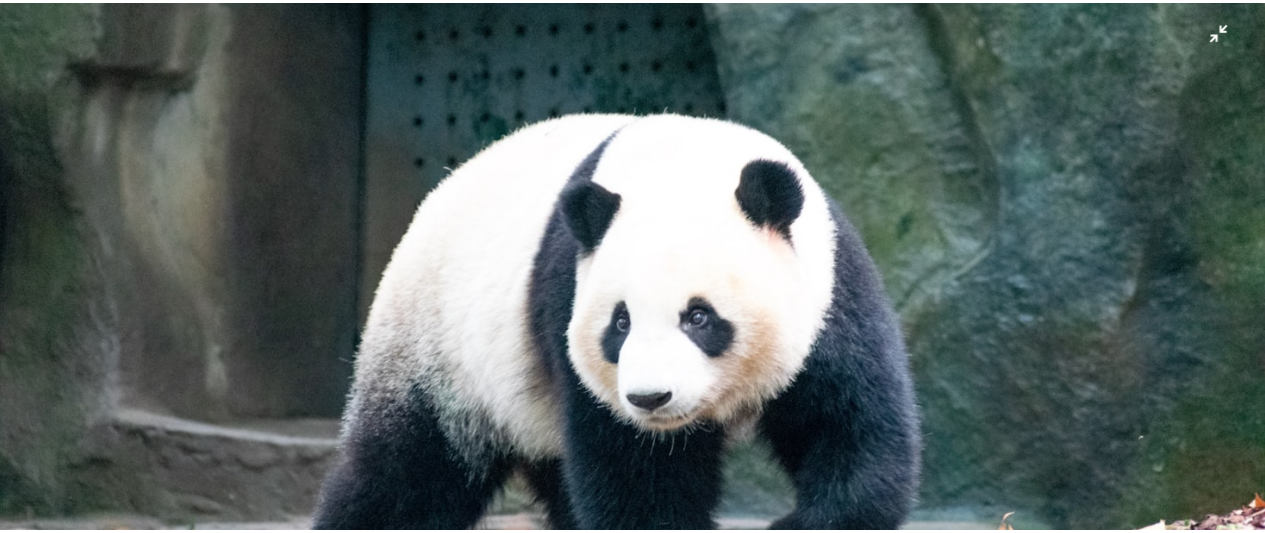 scroll, scrollTop: 88, scrollLeft: 0, axis: vertical 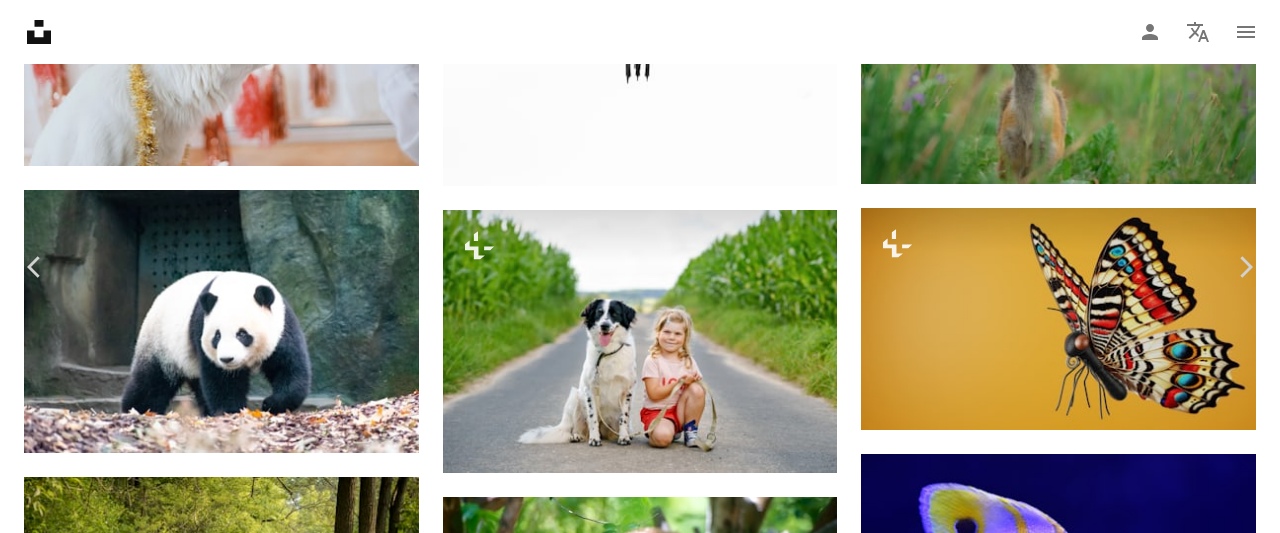 click on "An X shape" at bounding box center [20, 20] 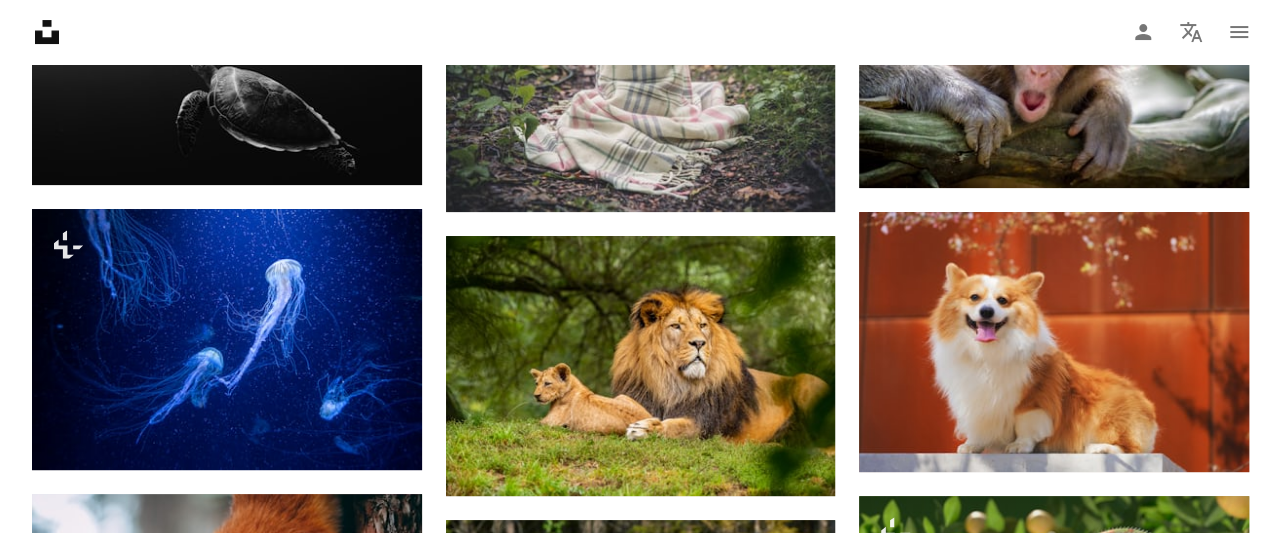 scroll, scrollTop: 11700, scrollLeft: 0, axis: vertical 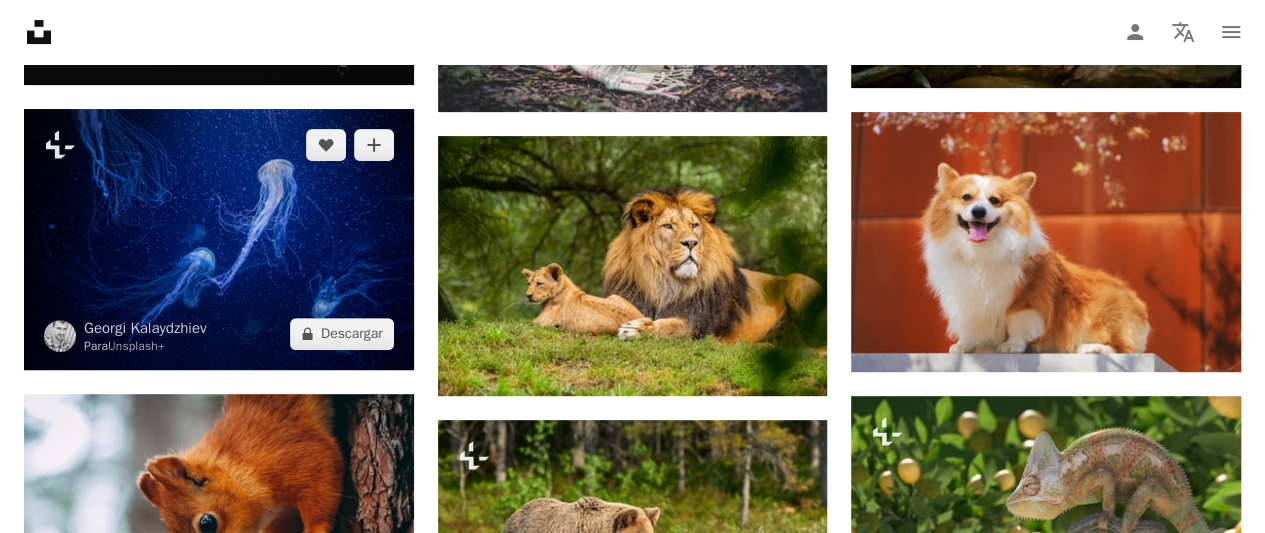 click at bounding box center [219, 239] 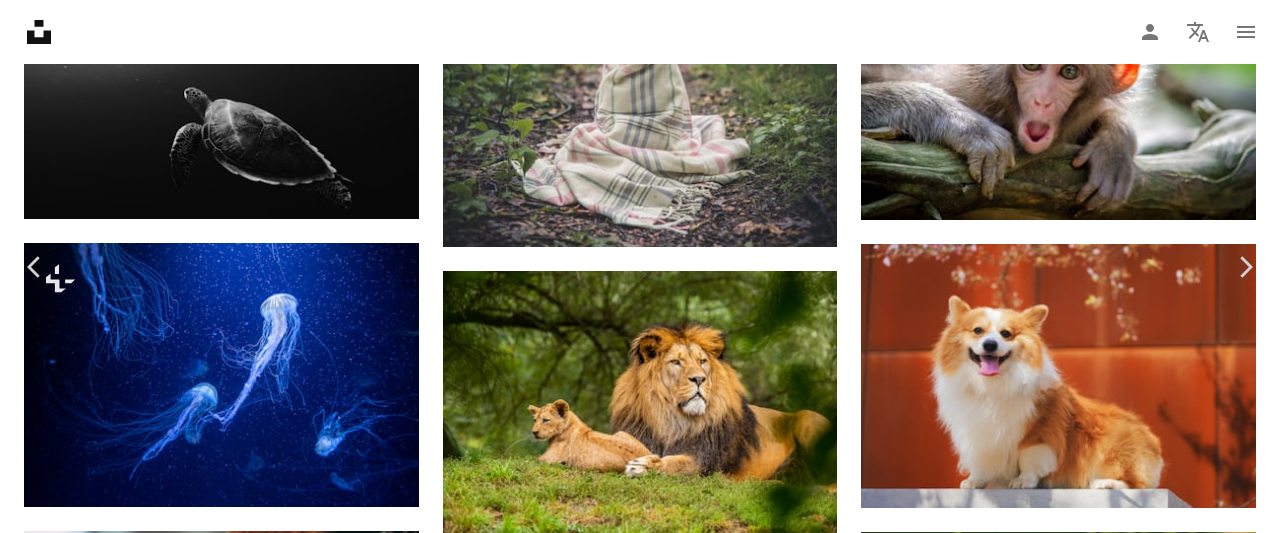 click at bounding box center (633, 3977) 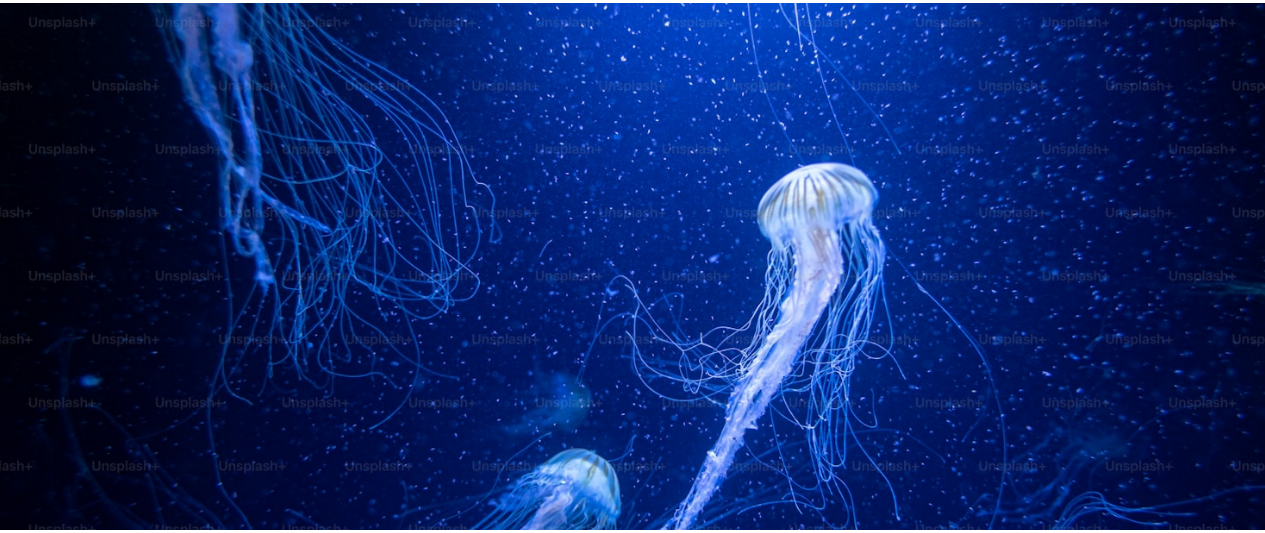 scroll, scrollTop: 150, scrollLeft: 0, axis: vertical 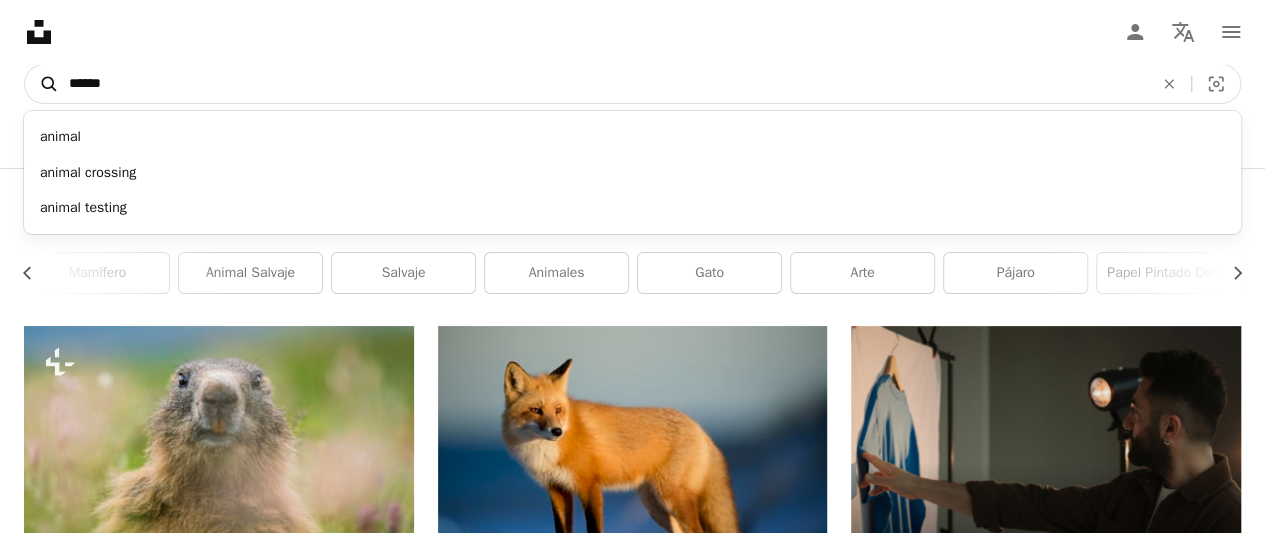 drag, startPoint x: 139, startPoint y: 85, endPoint x: 44, endPoint y: 88, distance: 95.047356 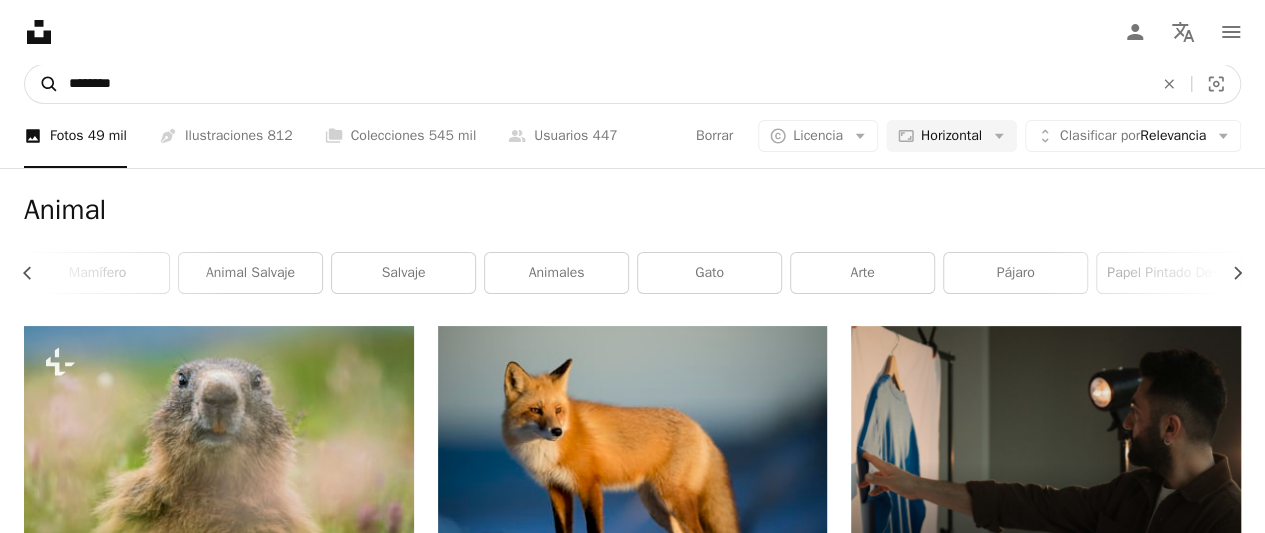 type on "*********" 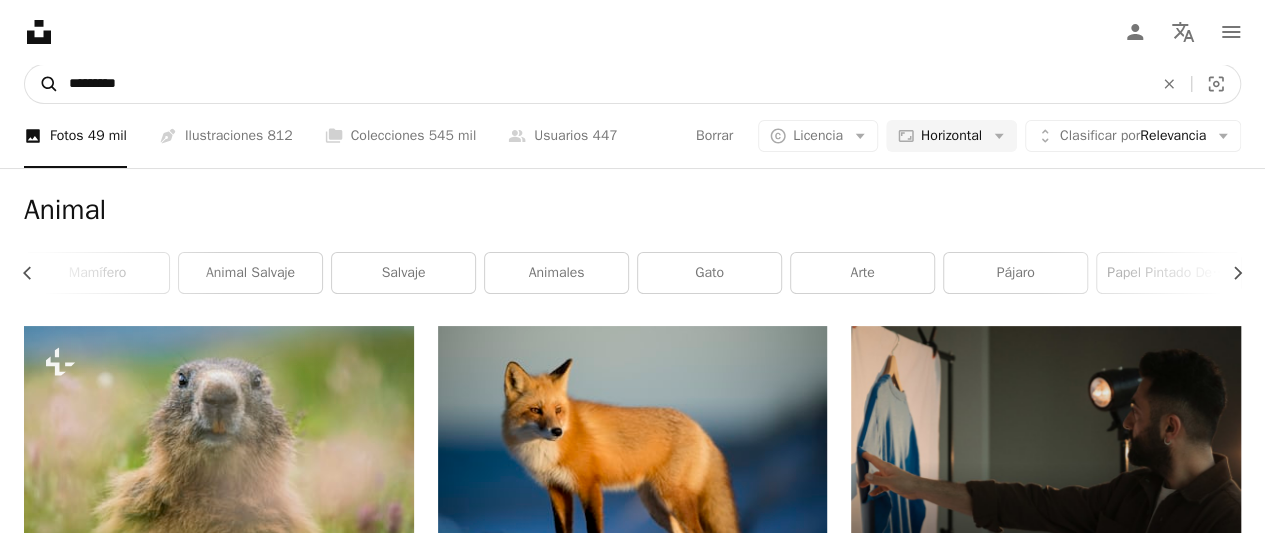 click on "A magnifying glass" at bounding box center (42, 84) 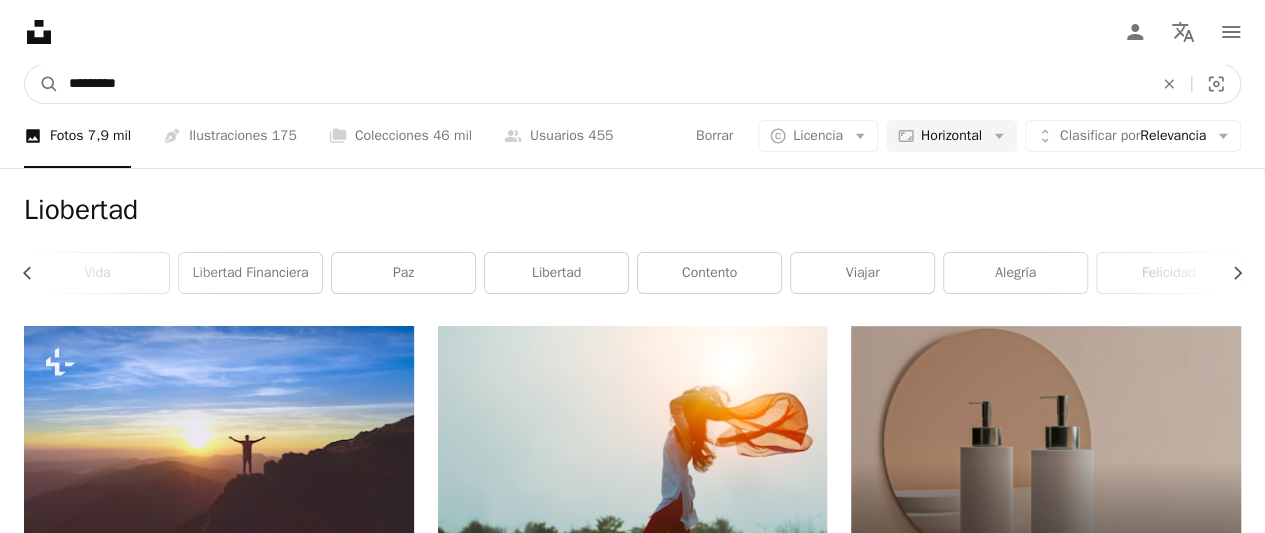 click on "*********" at bounding box center (603, 84) 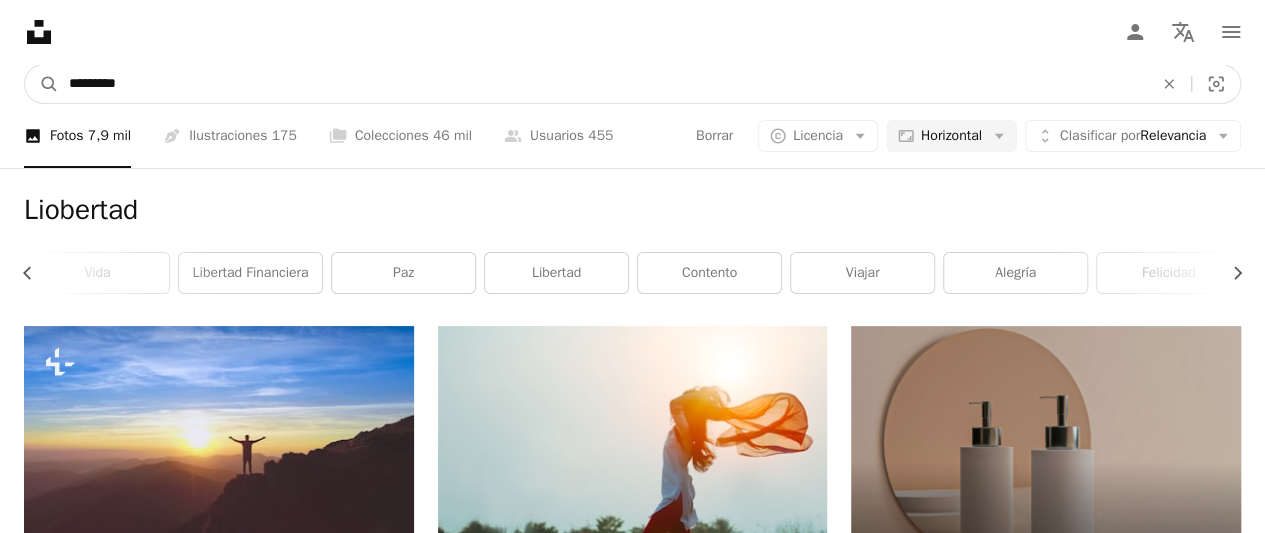 type on "********" 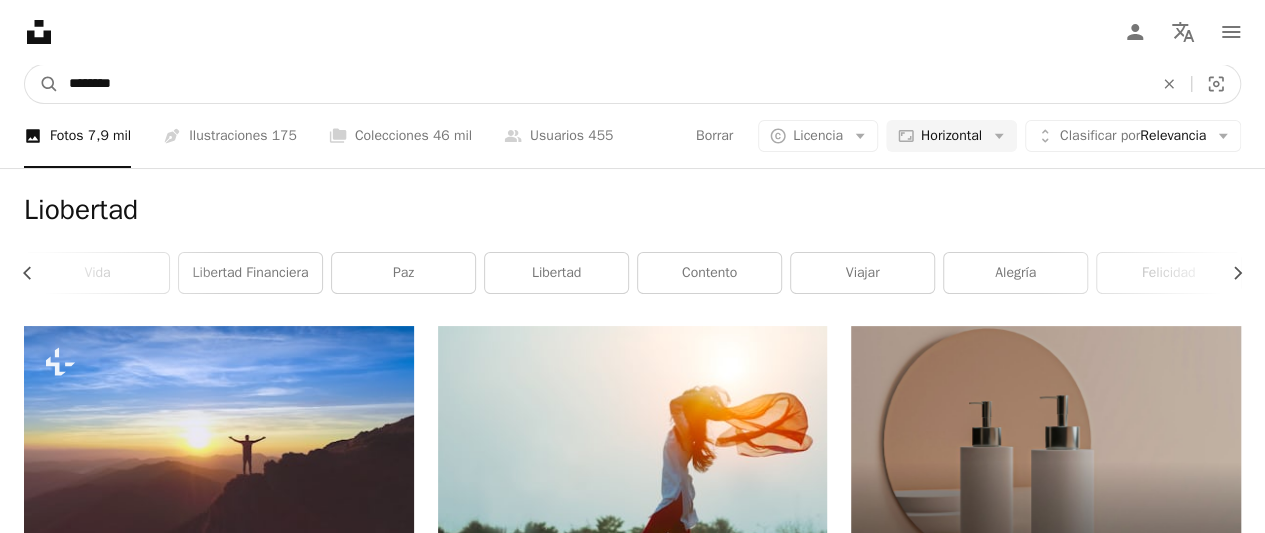 click on "A magnifying glass" at bounding box center (42, 84) 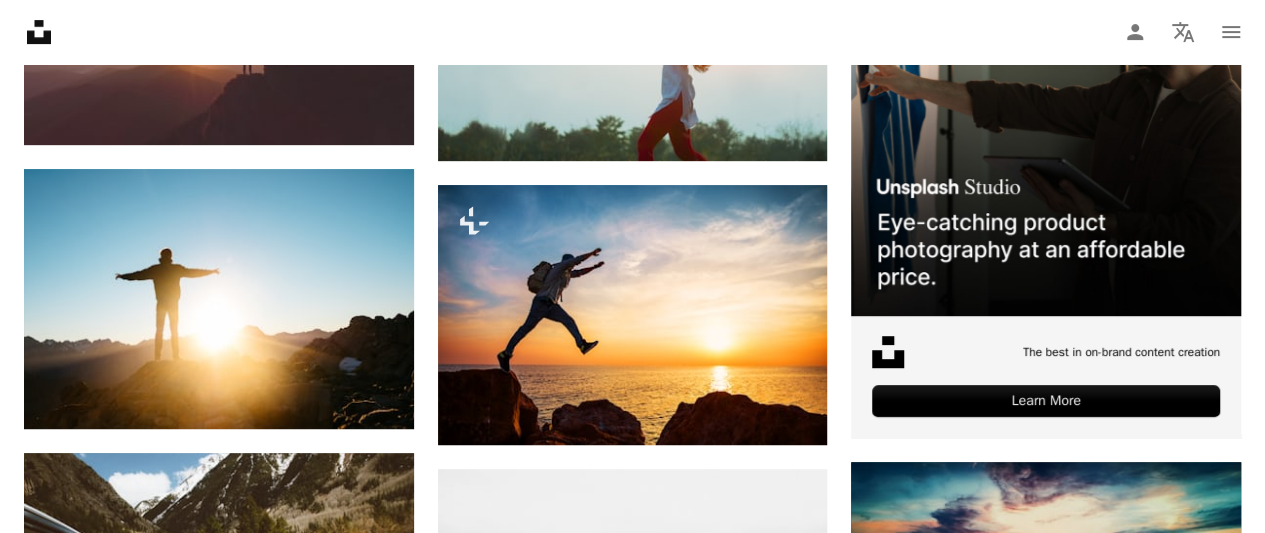 scroll, scrollTop: 0, scrollLeft: 0, axis: both 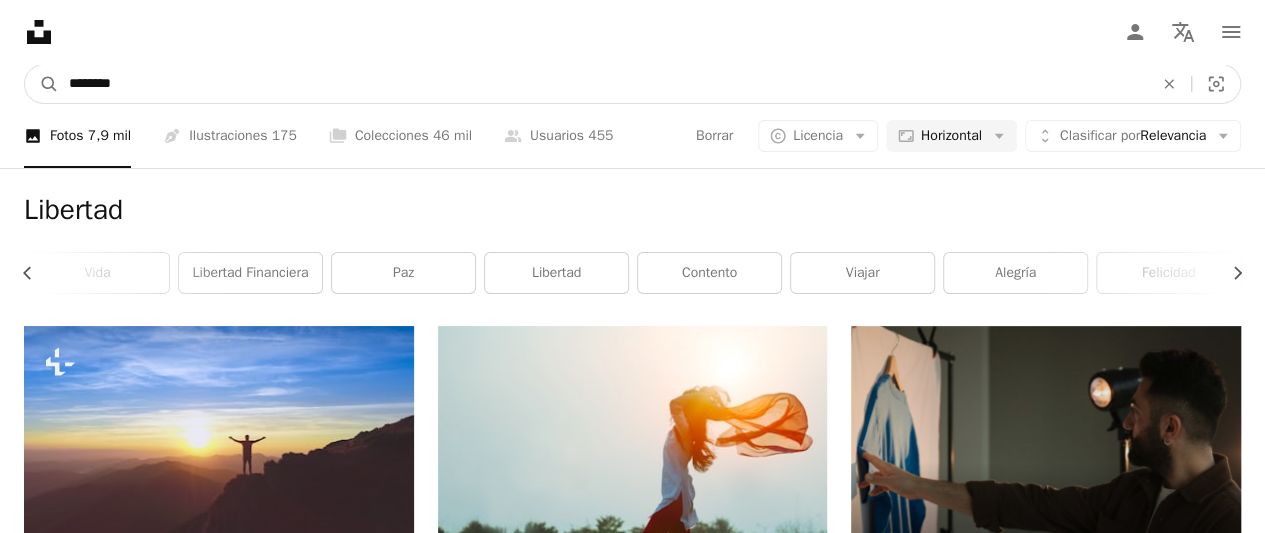 drag, startPoint x: 148, startPoint y: 88, endPoint x: 12, endPoint y: 94, distance: 136.1323 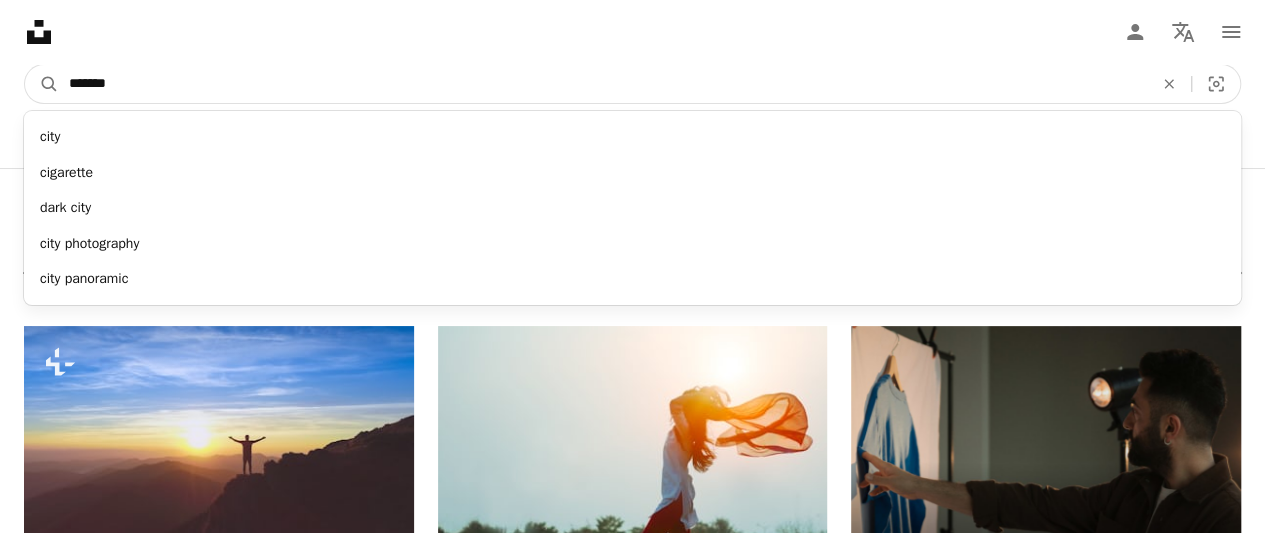 type on "********" 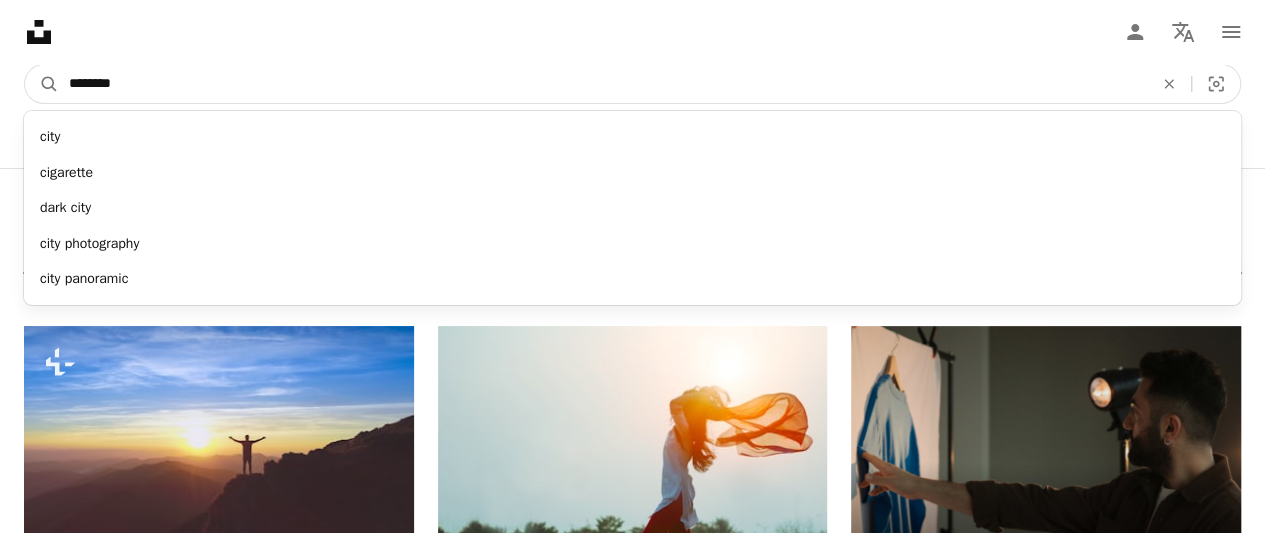 click on "A magnifying glass" at bounding box center [42, 84] 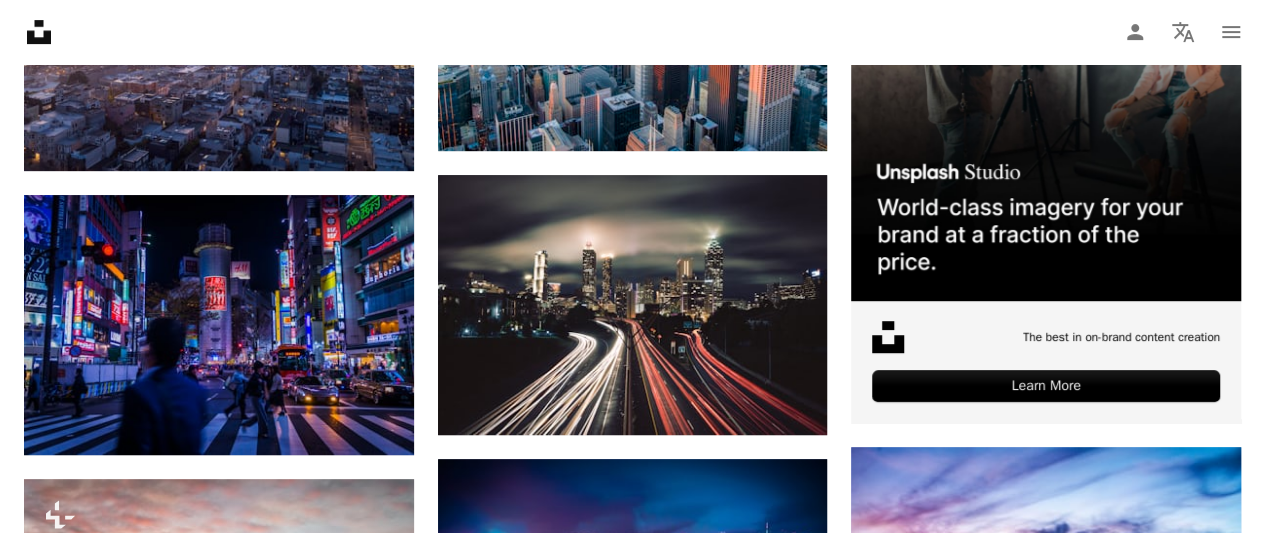 scroll, scrollTop: 500, scrollLeft: 0, axis: vertical 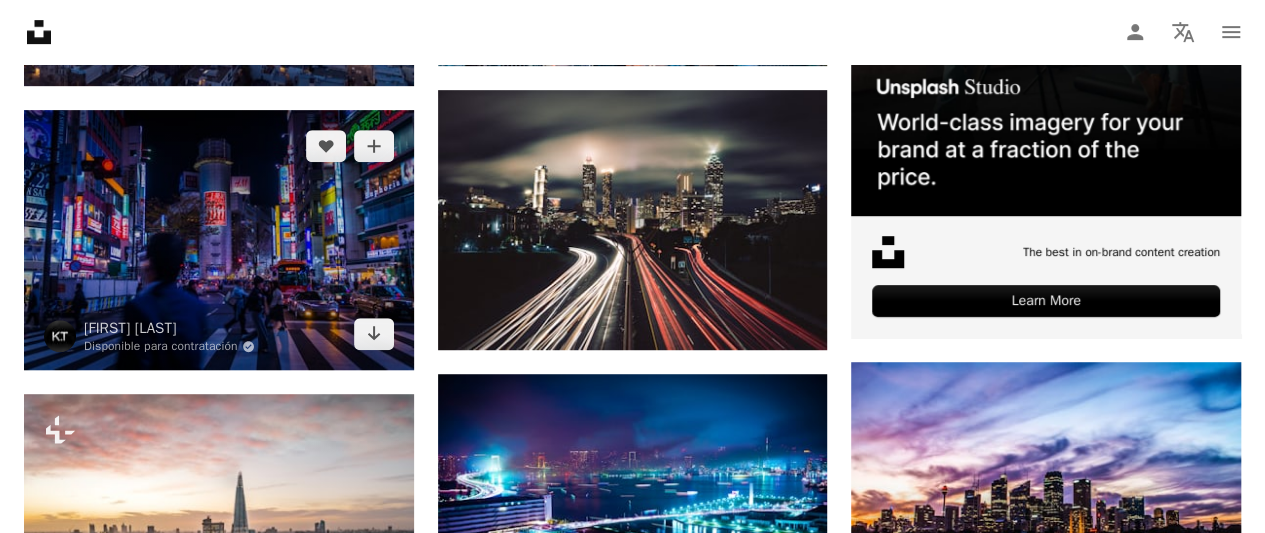 click at bounding box center (219, 240) 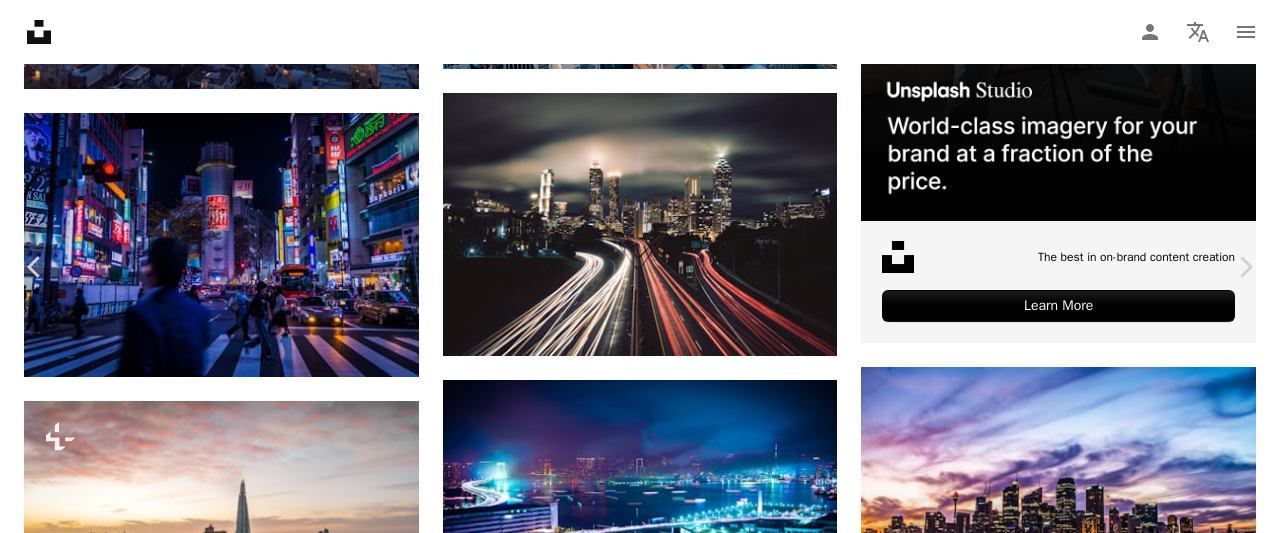 click on "Descargar gratis" at bounding box center (1074, 3328) 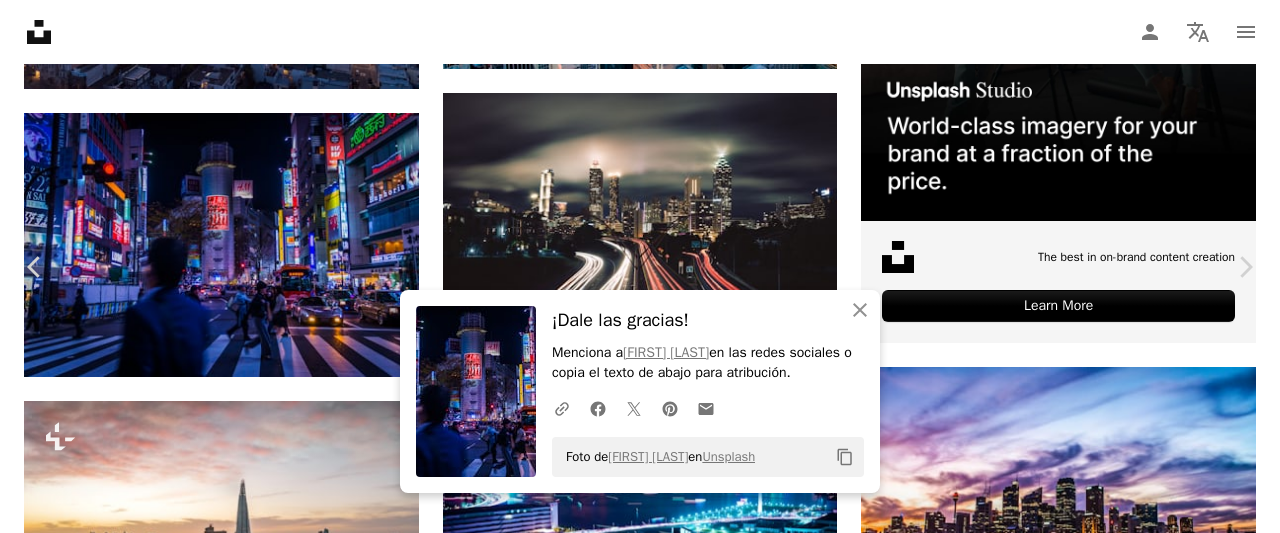 click on "An X shape" at bounding box center [20, 20] 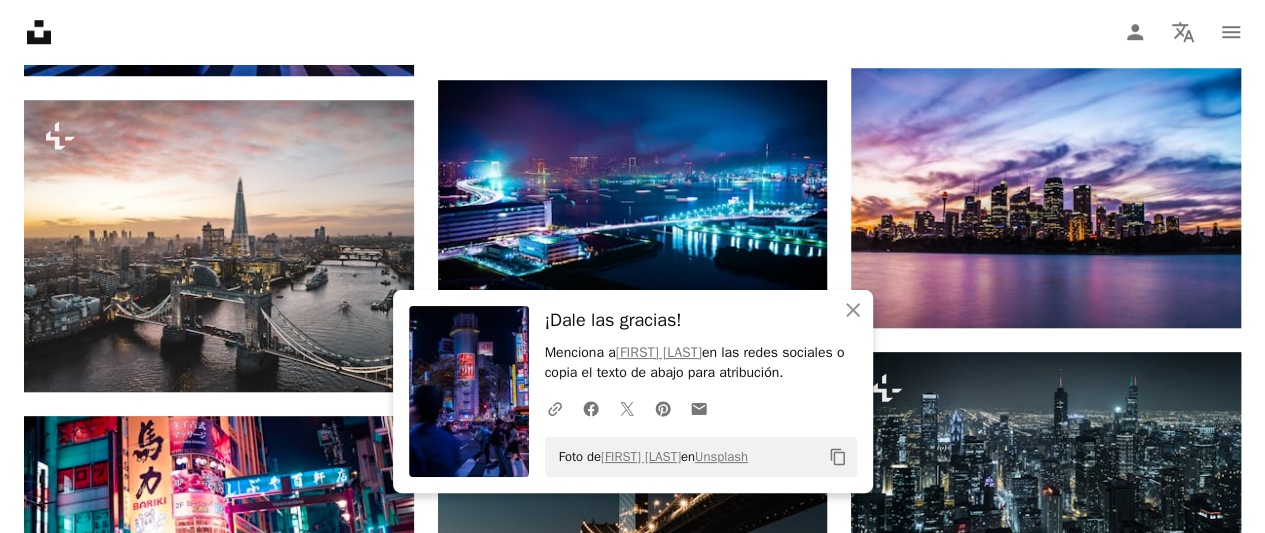 scroll, scrollTop: 800, scrollLeft: 0, axis: vertical 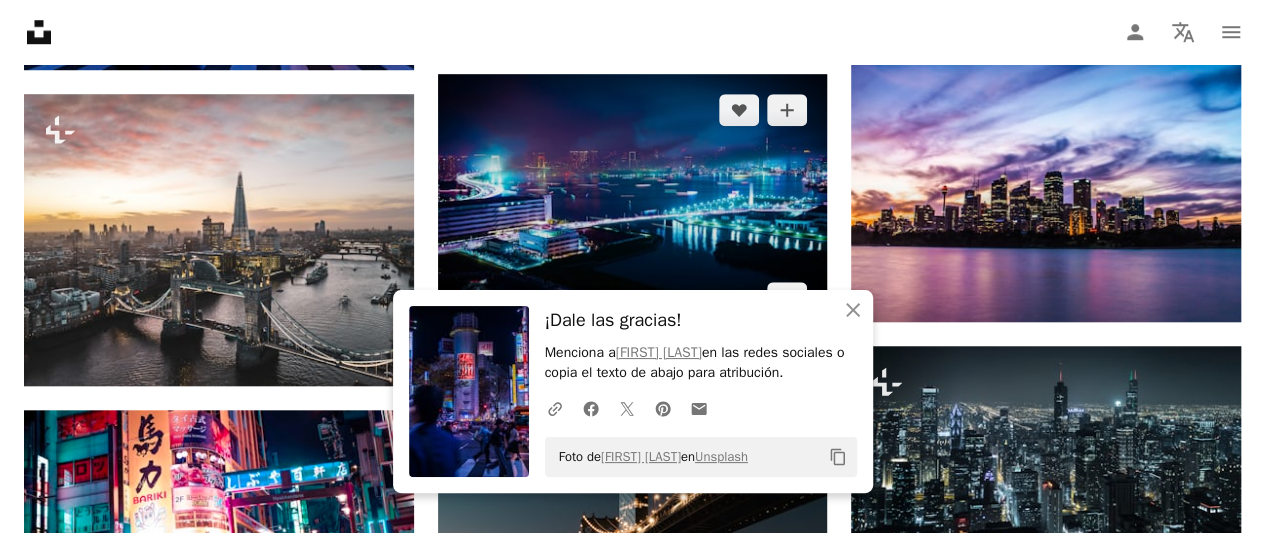 click at bounding box center [633, 204] 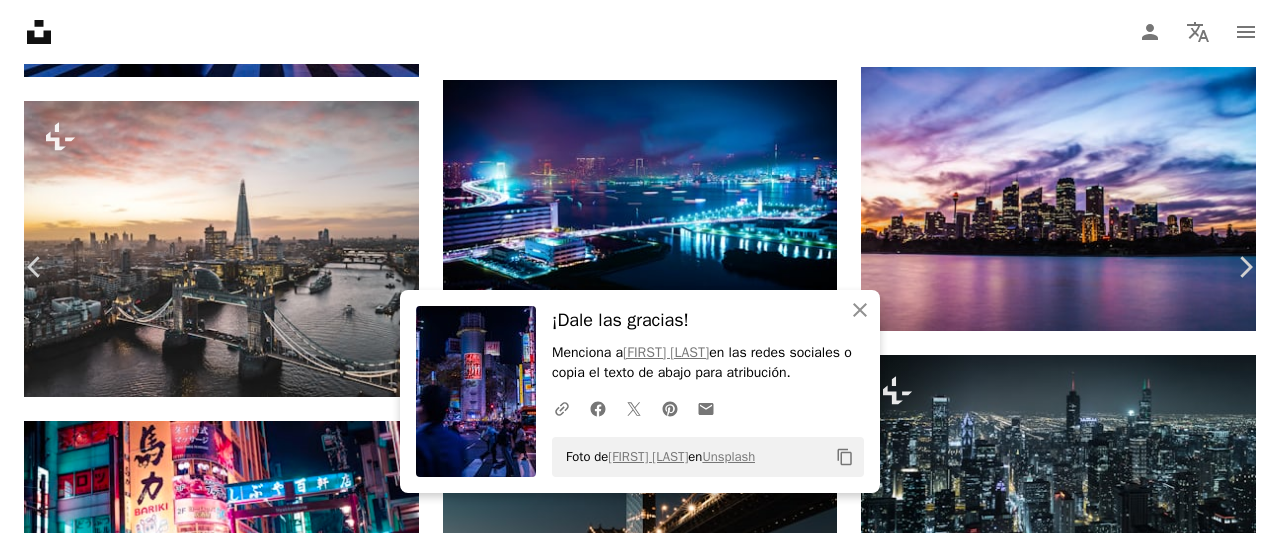 click on "Descargar gratis" at bounding box center (1074, 3028) 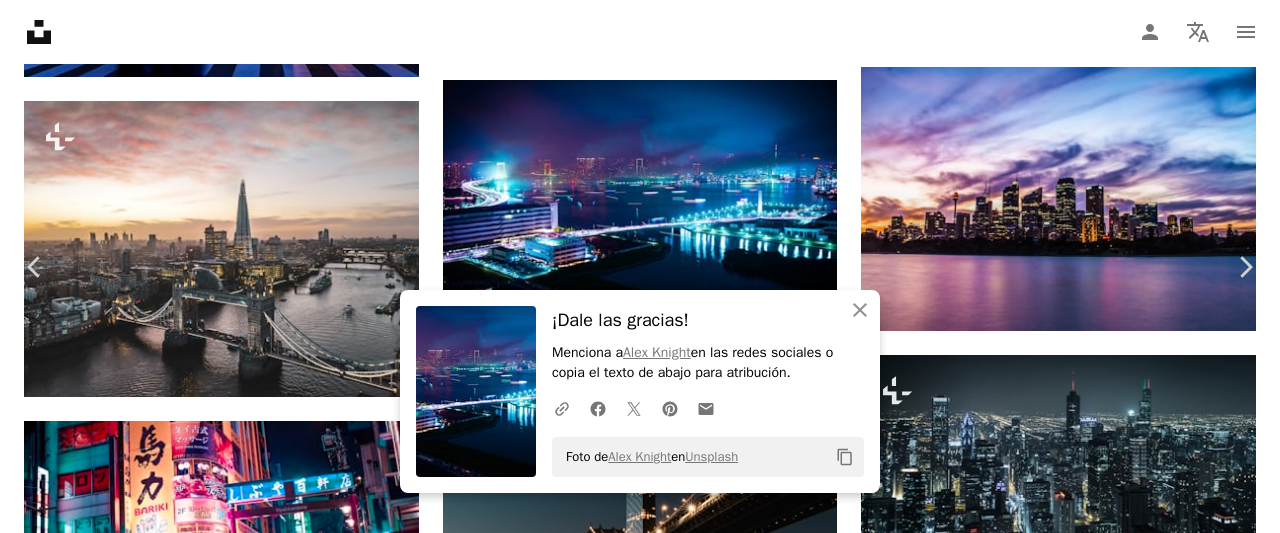 click on "An X shape" at bounding box center (20, 20) 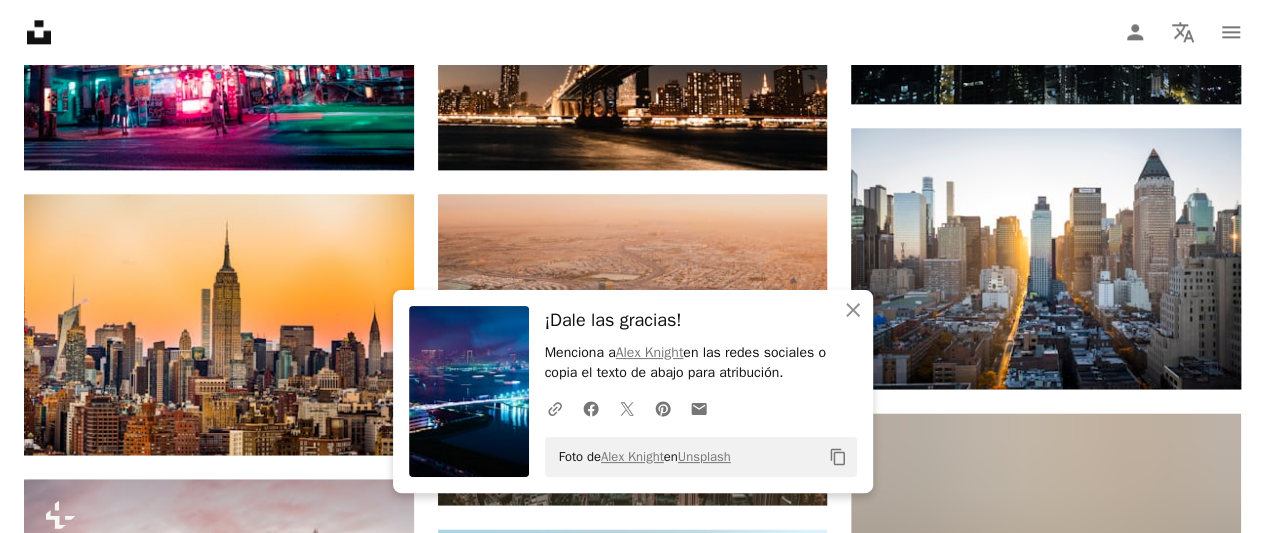 scroll, scrollTop: 1400, scrollLeft: 0, axis: vertical 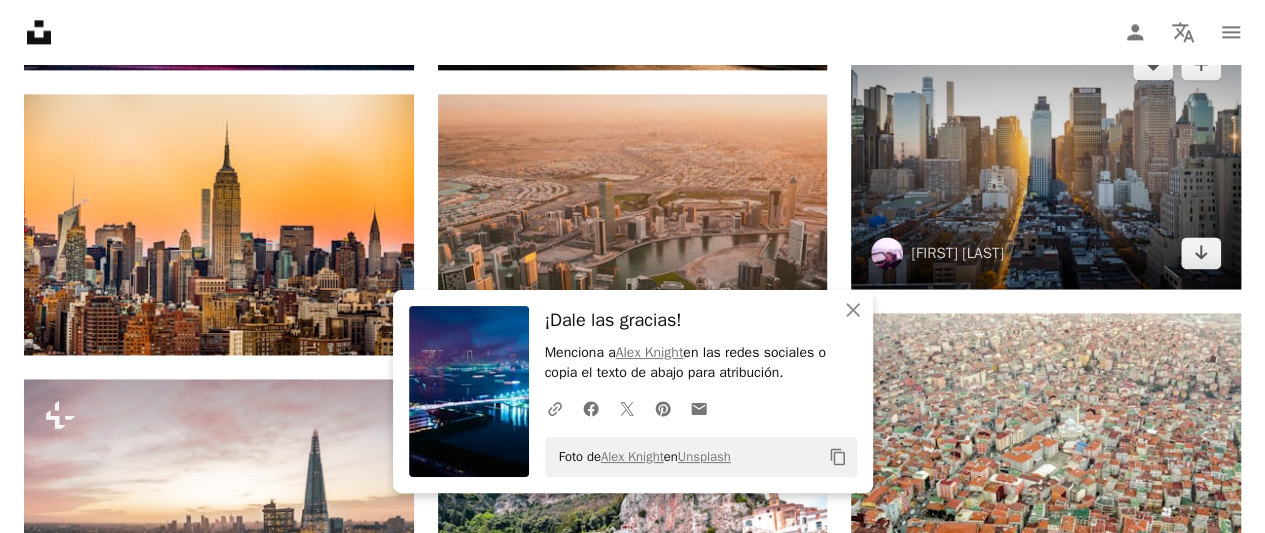 click at bounding box center [1046, 158] 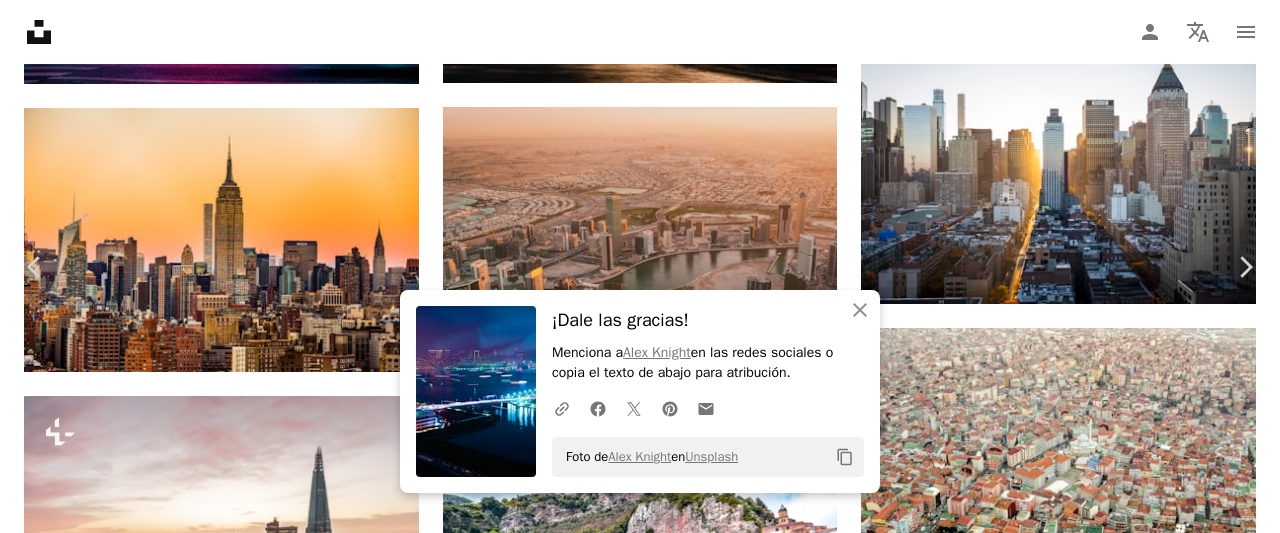 click on "Descargar gratis" at bounding box center [1074, 2428] 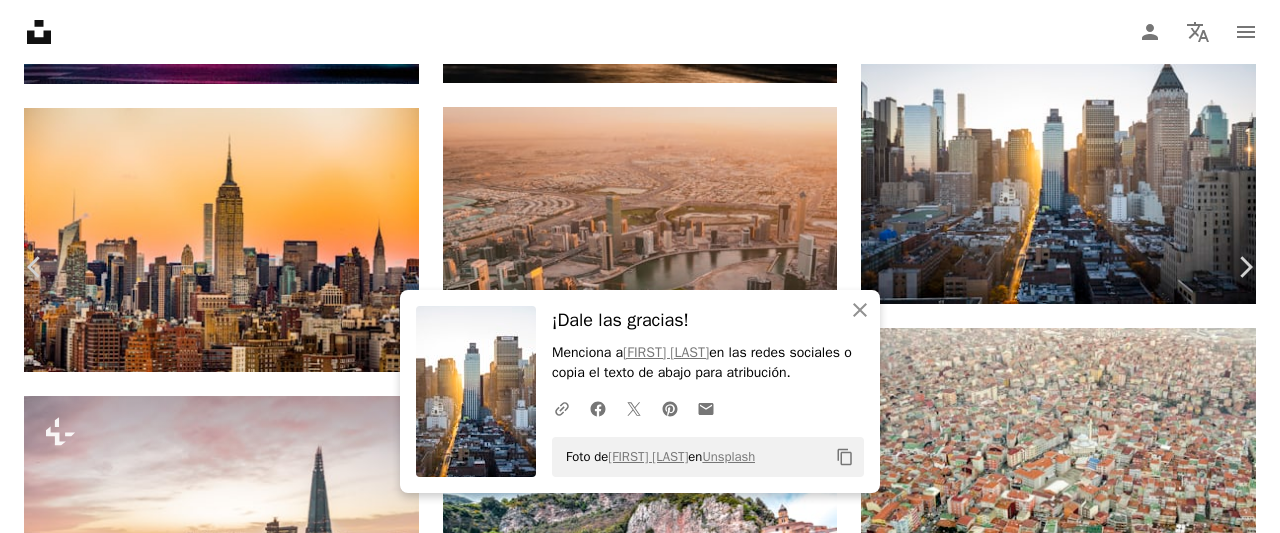 click on "An X shape" at bounding box center (20, 20) 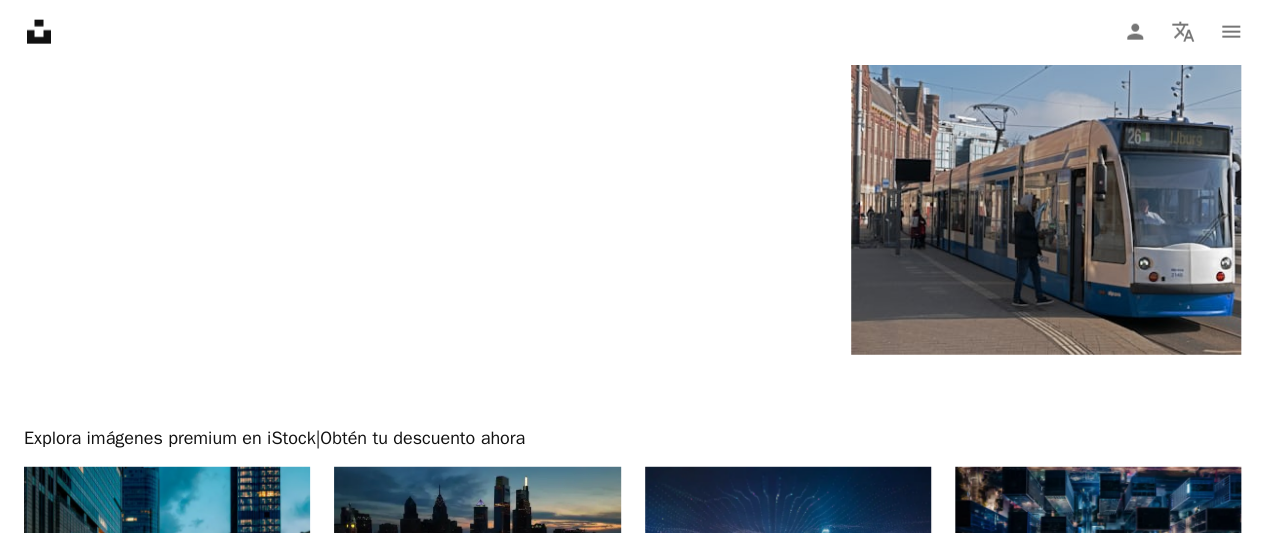 scroll, scrollTop: 2400, scrollLeft: 0, axis: vertical 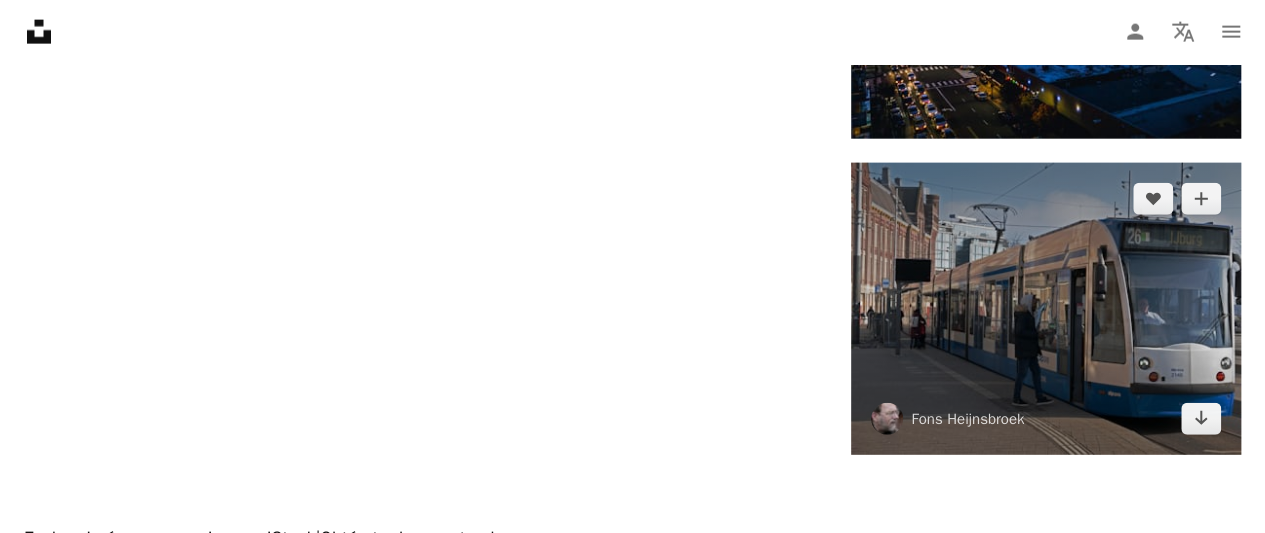 click at bounding box center [1046, 309] 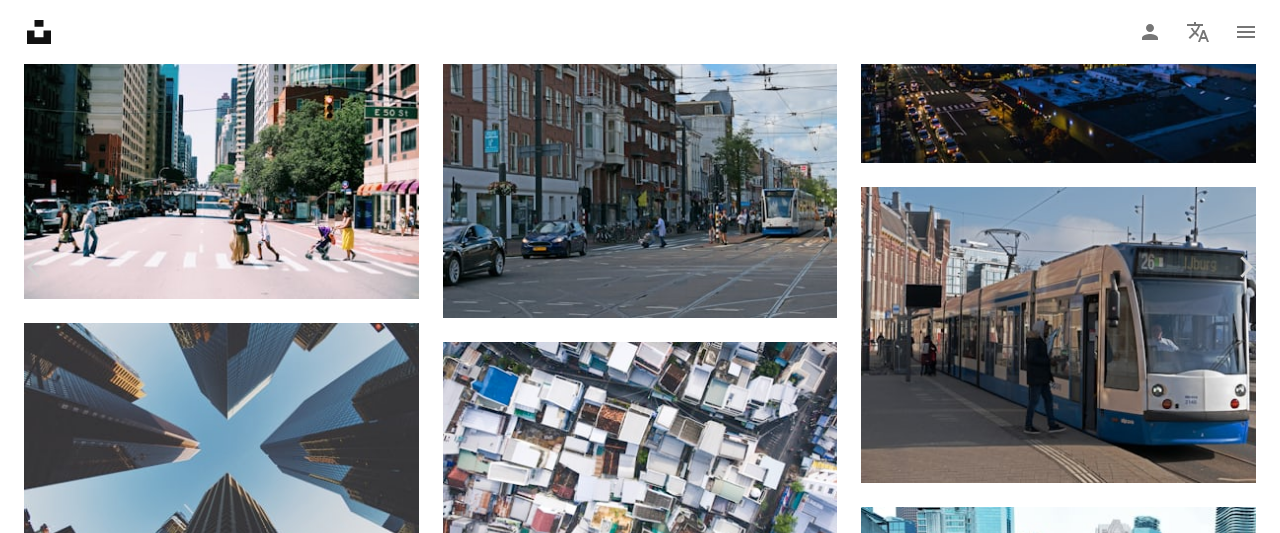 click on "An X shape" at bounding box center (20, 20) 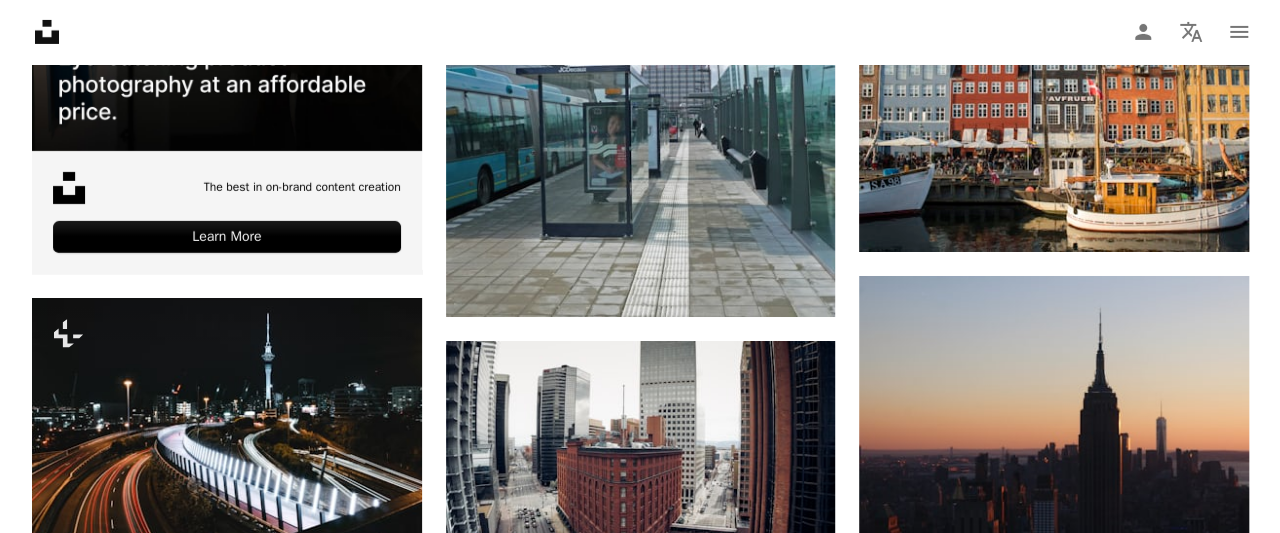 scroll, scrollTop: 3800, scrollLeft: 0, axis: vertical 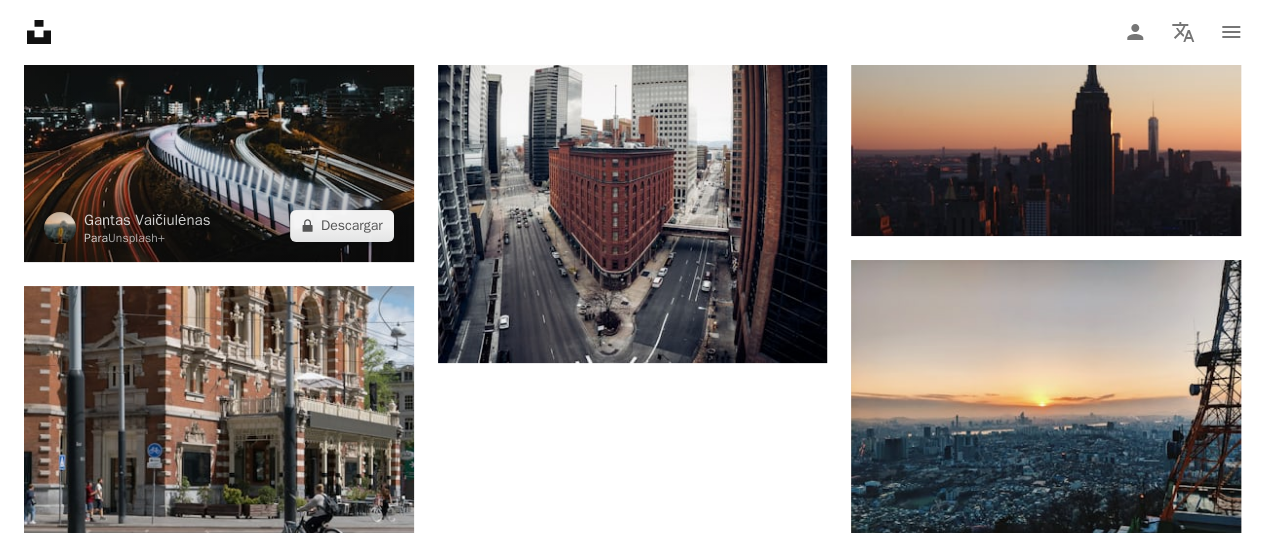 click at bounding box center (219, 130) 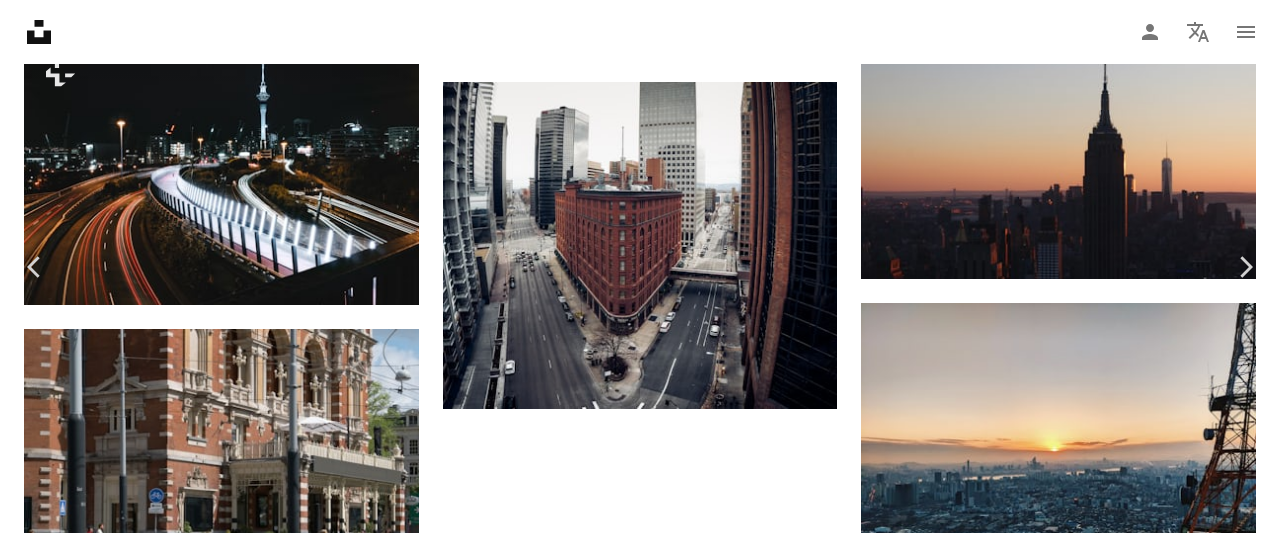 click on "An X shape" at bounding box center (20, 20) 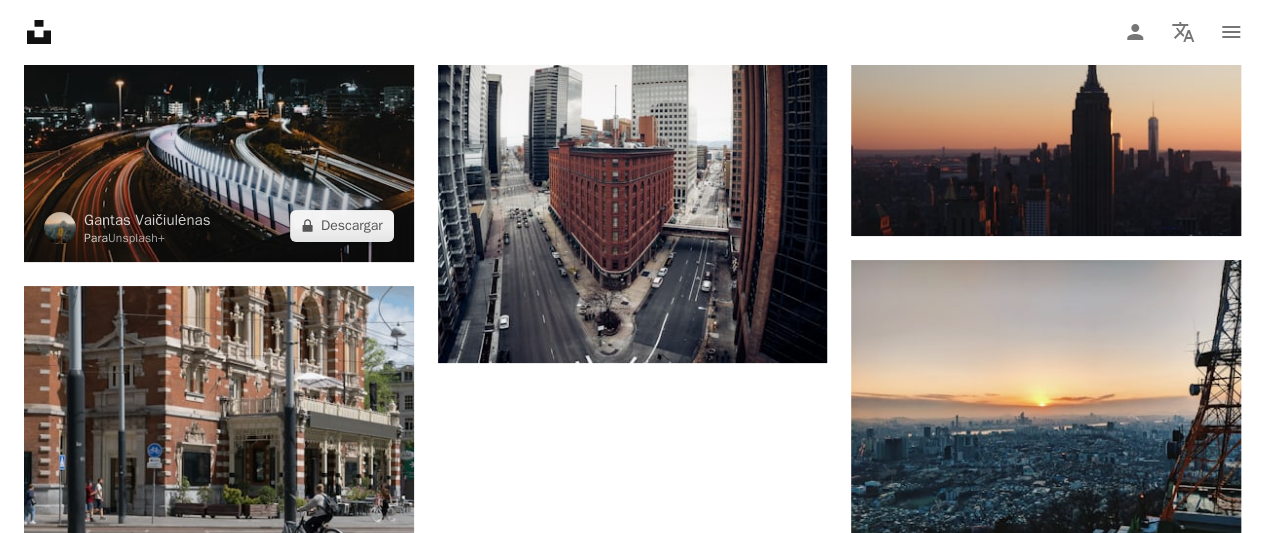 click at bounding box center [219, 130] 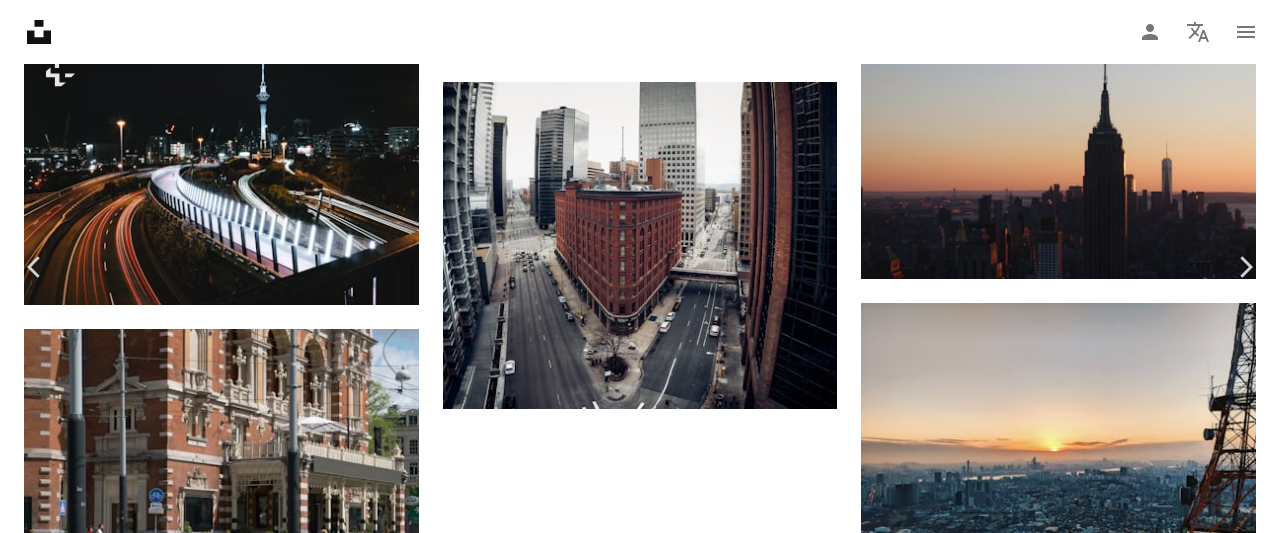 click at bounding box center (633, 2378) 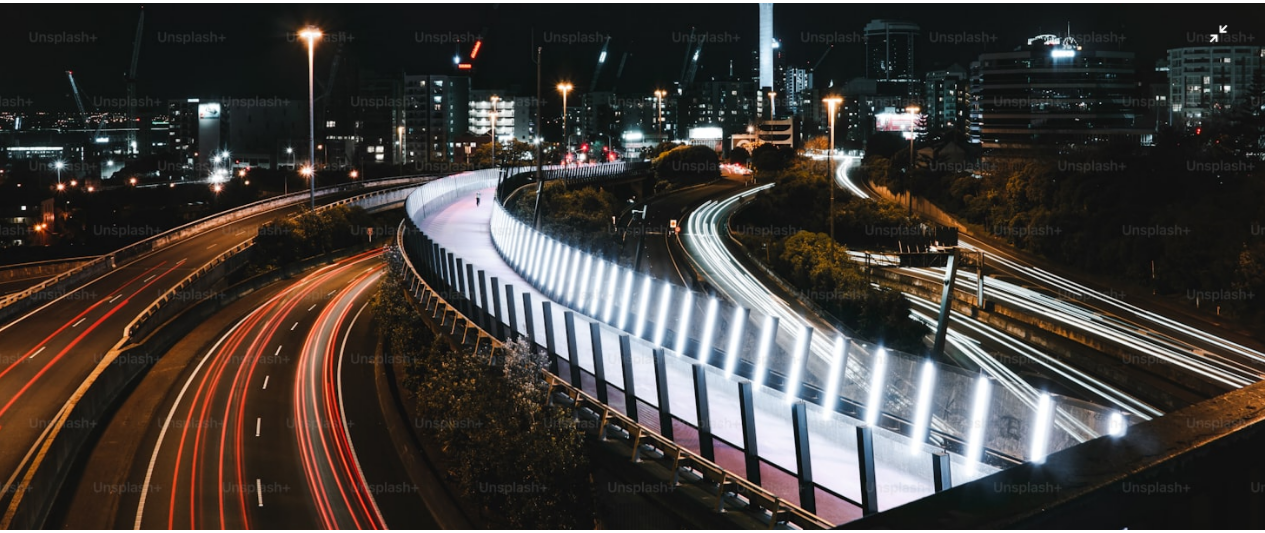 scroll, scrollTop: 311, scrollLeft: 0, axis: vertical 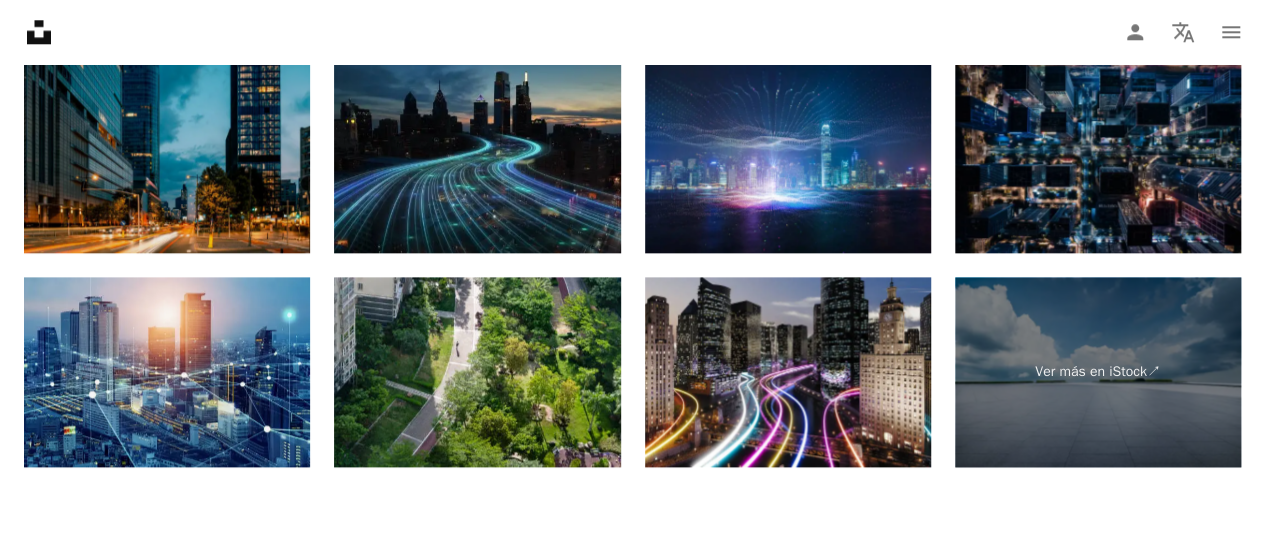 click at bounding box center [167, 157] 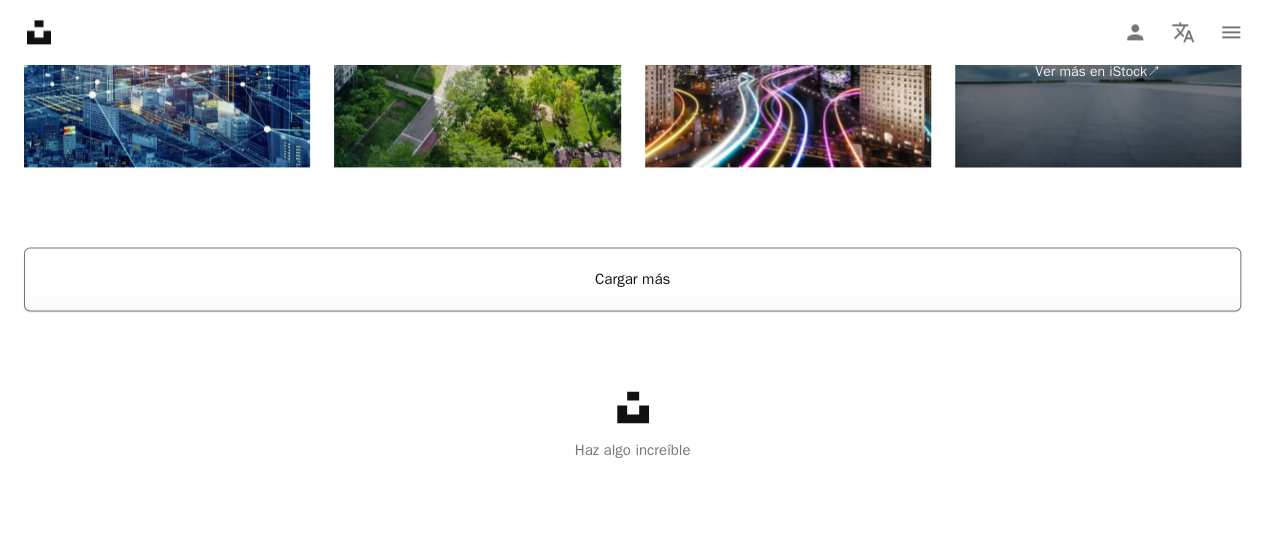 click on "Cargar más" at bounding box center (632, 279) 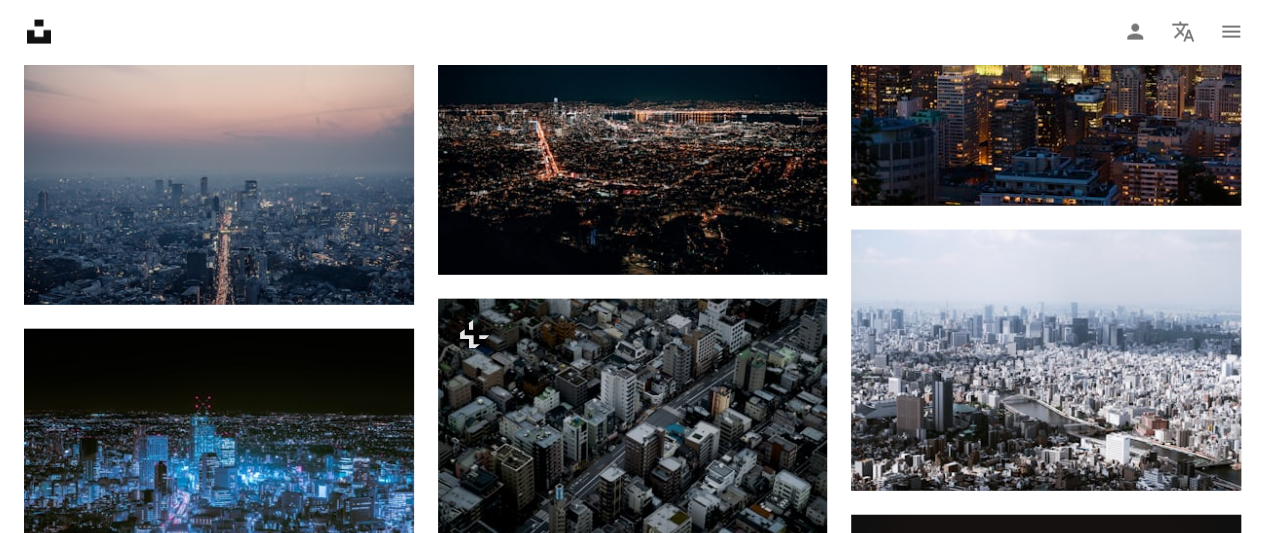 scroll, scrollTop: 9700, scrollLeft: 0, axis: vertical 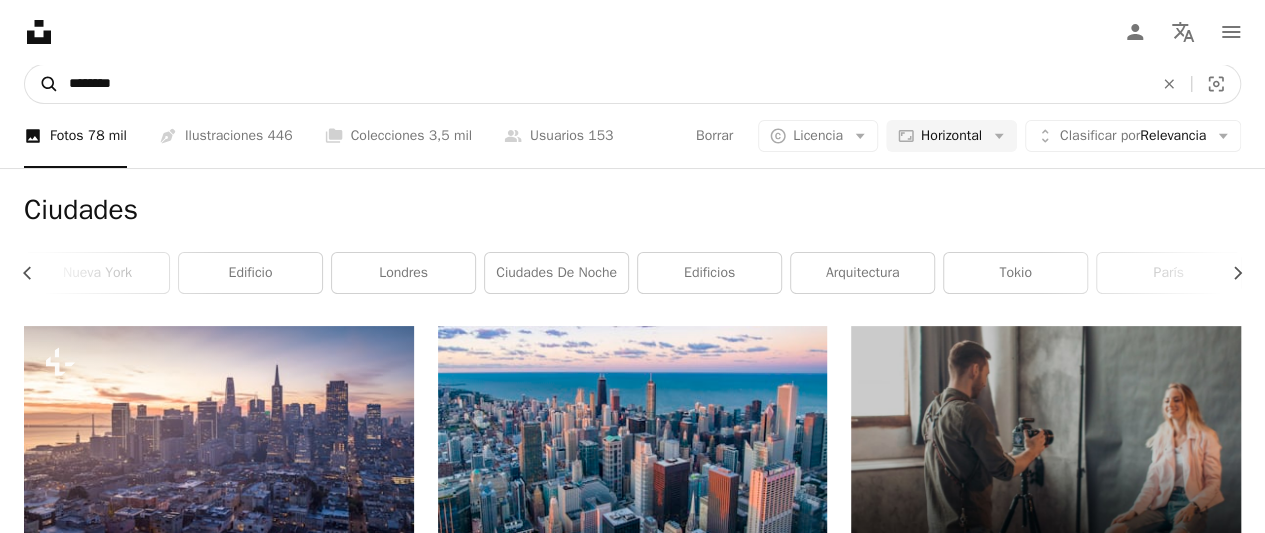 drag, startPoint x: 168, startPoint y: 81, endPoint x: 50, endPoint y: 84, distance: 118.03813 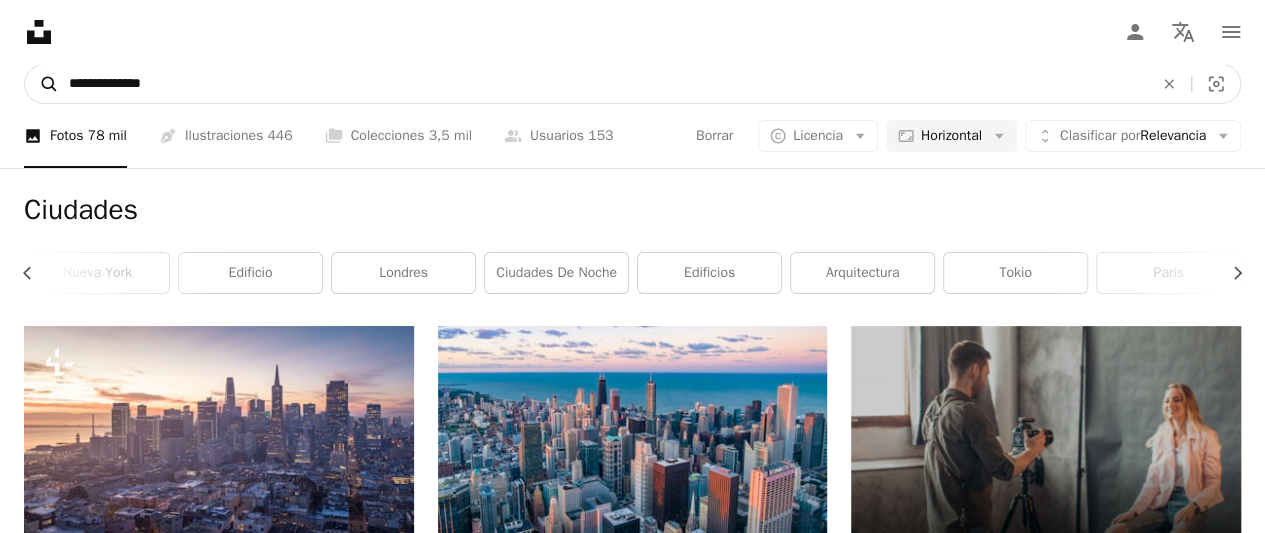 type on "**********" 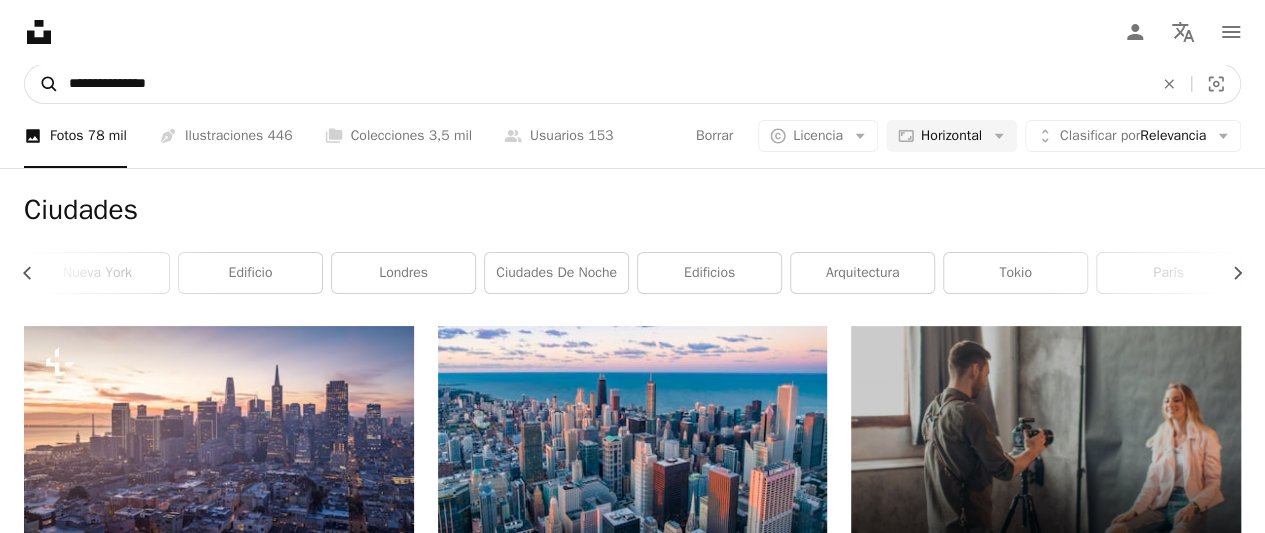 click on "A magnifying glass" at bounding box center (42, 84) 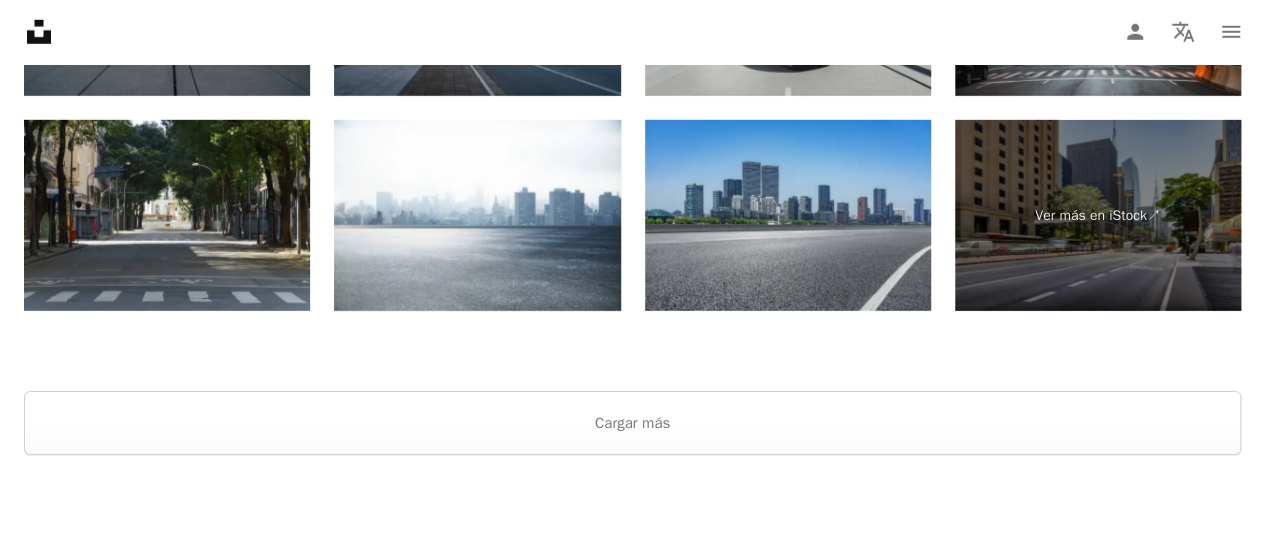 scroll, scrollTop: 3100, scrollLeft: 0, axis: vertical 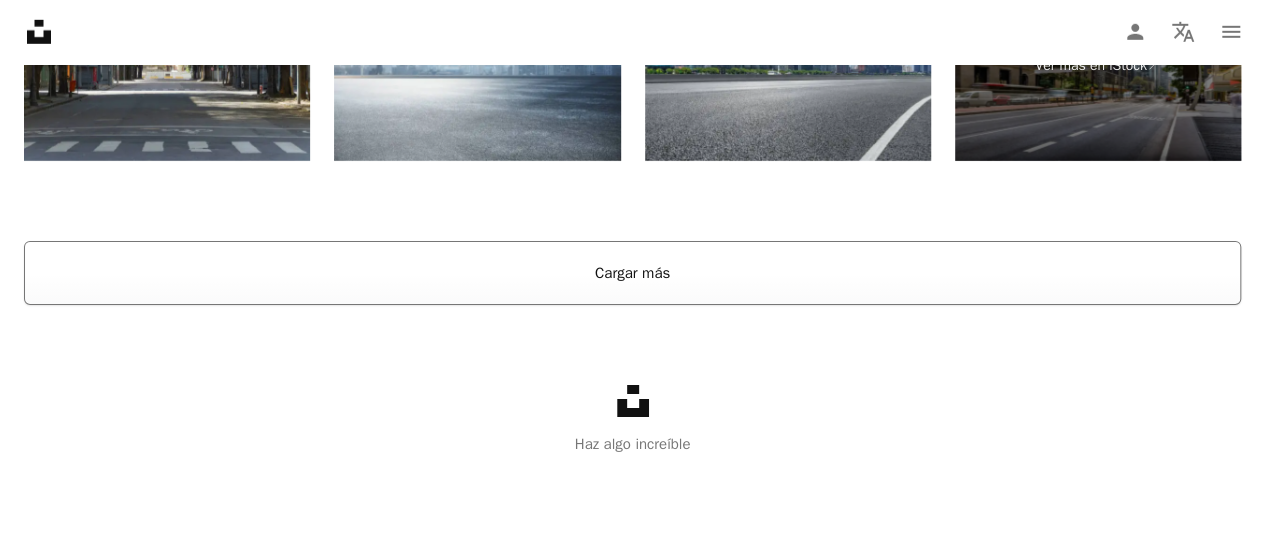 click on "Cargar más" at bounding box center (632, 273) 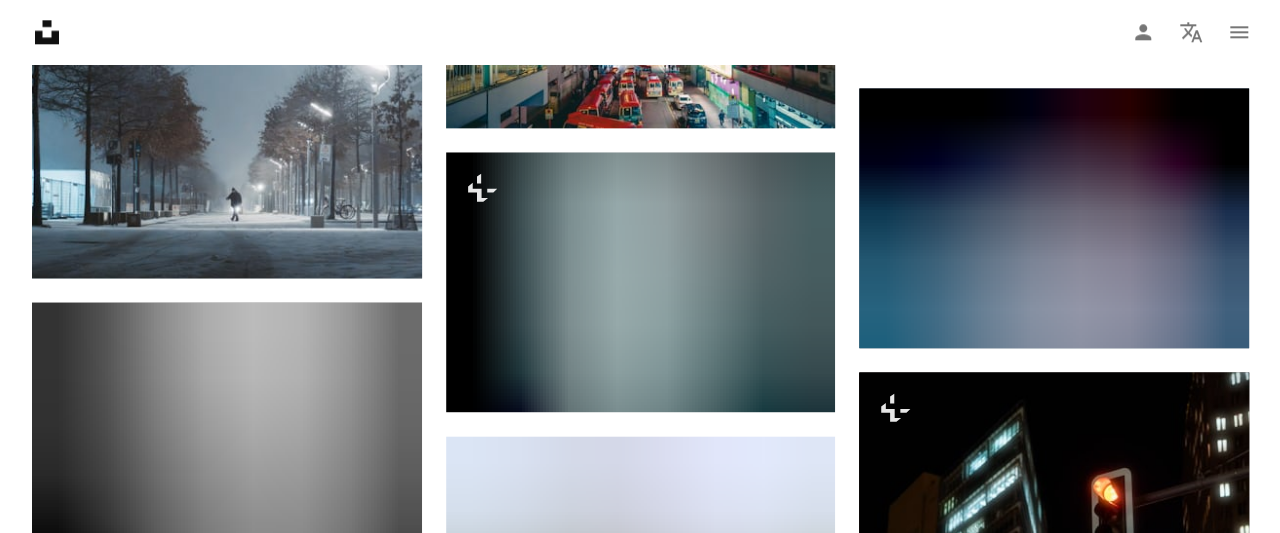 scroll, scrollTop: 5000, scrollLeft: 0, axis: vertical 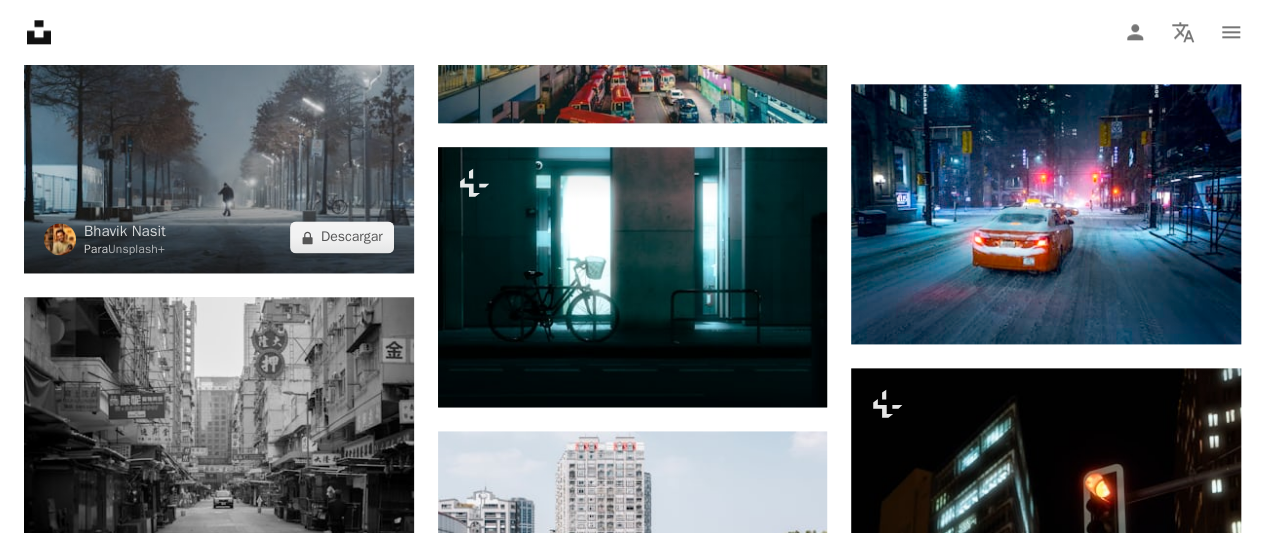 click at bounding box center [219, 117] 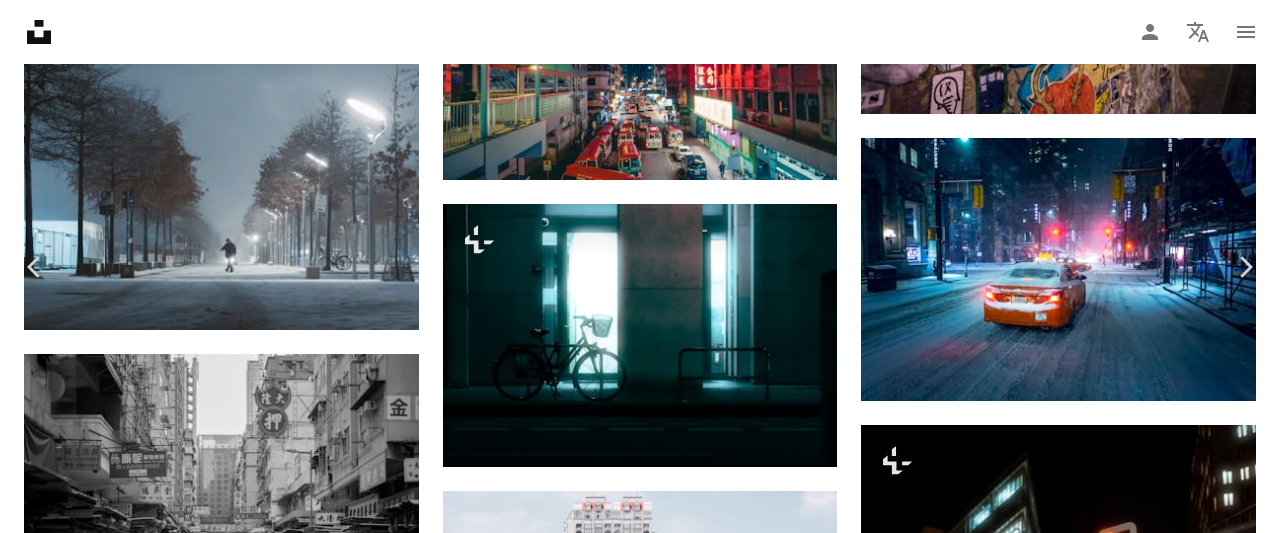 scroll, scrollTop: 300, scrollLeft: 0, axis: vertical 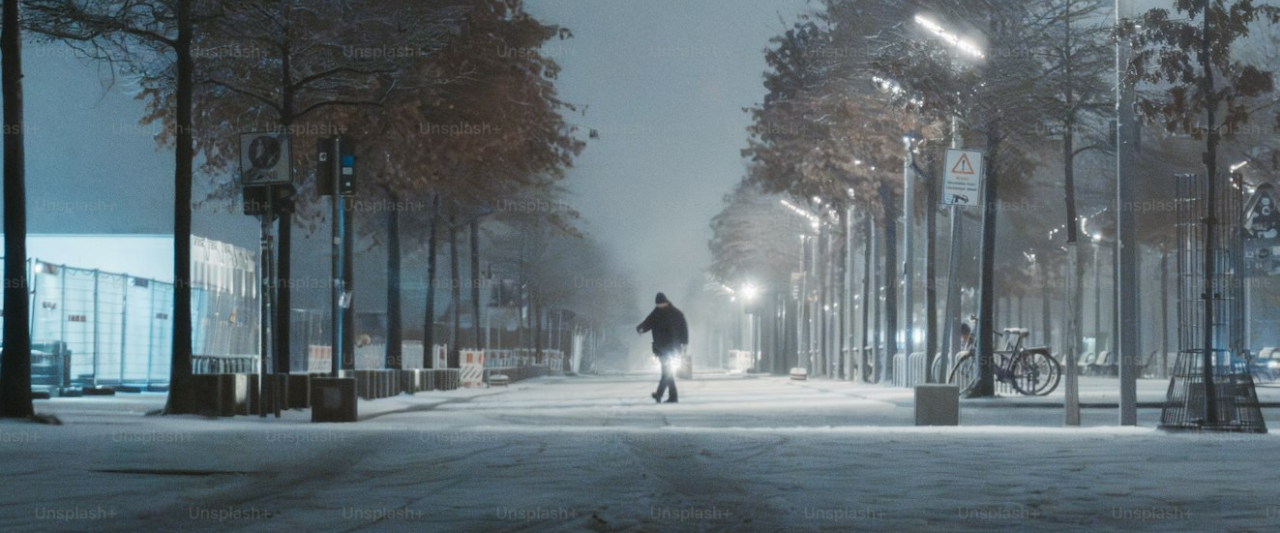 click at bounding box center (640, 78) 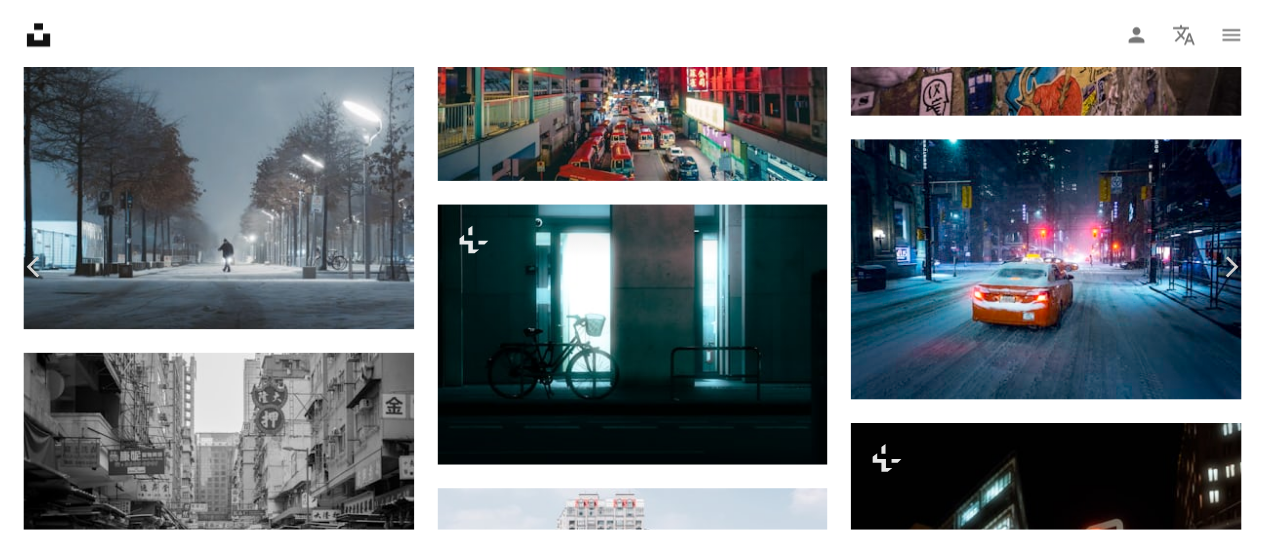 scroll, scrollTop: 134, scrollLeft: 0, axis: vertical 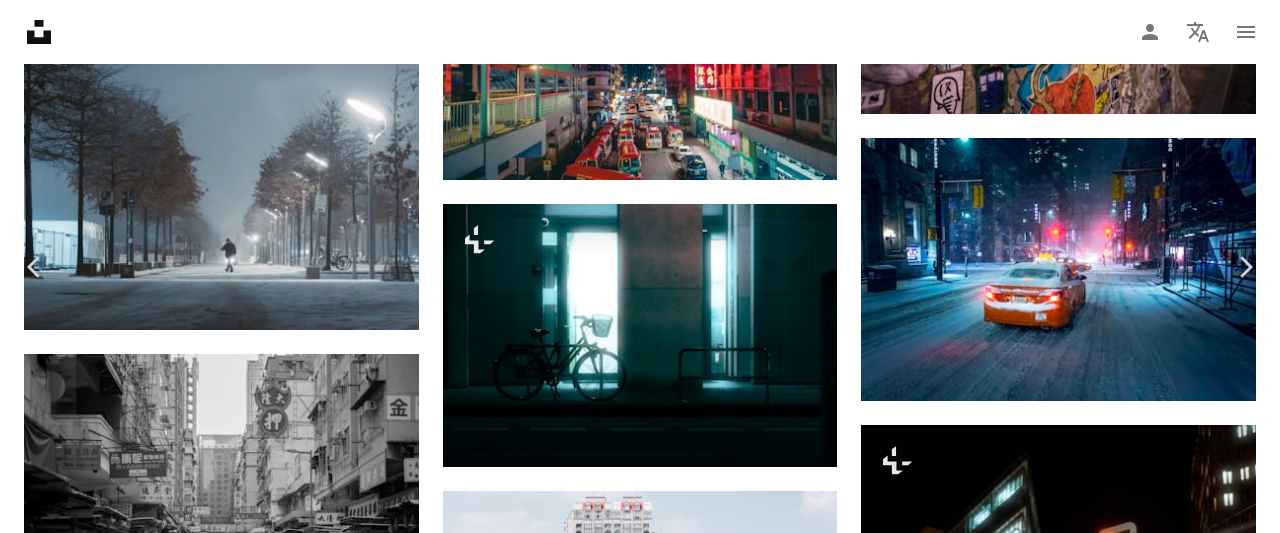 click on "An X shape" at bounding box center (20, 20) 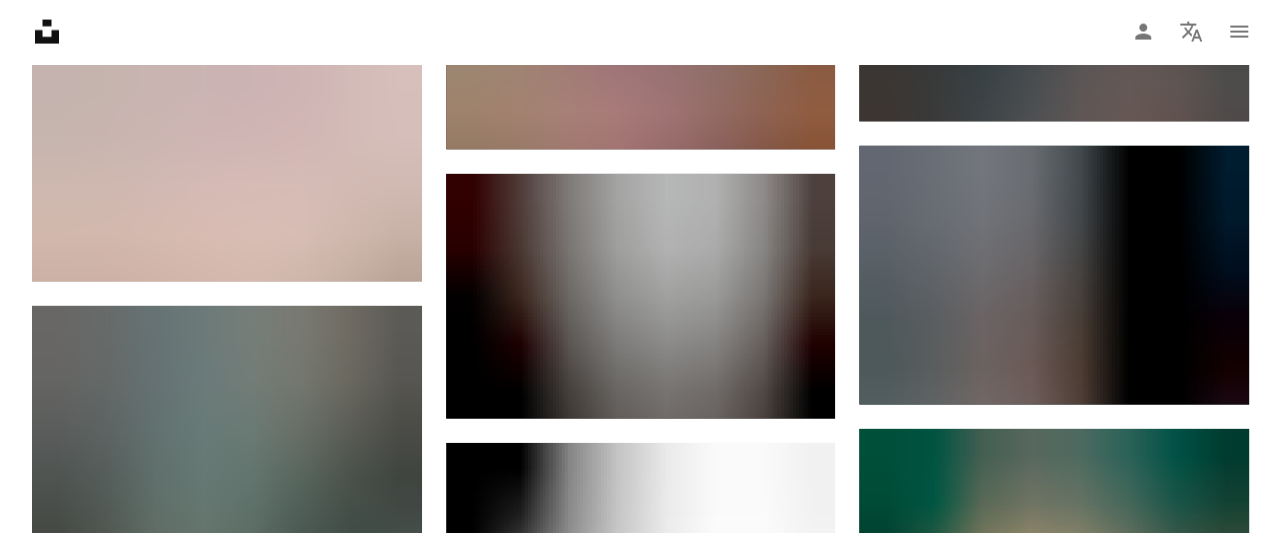 scroll, scrollTop: 10300, scrollLeft: 0, axis: vertical 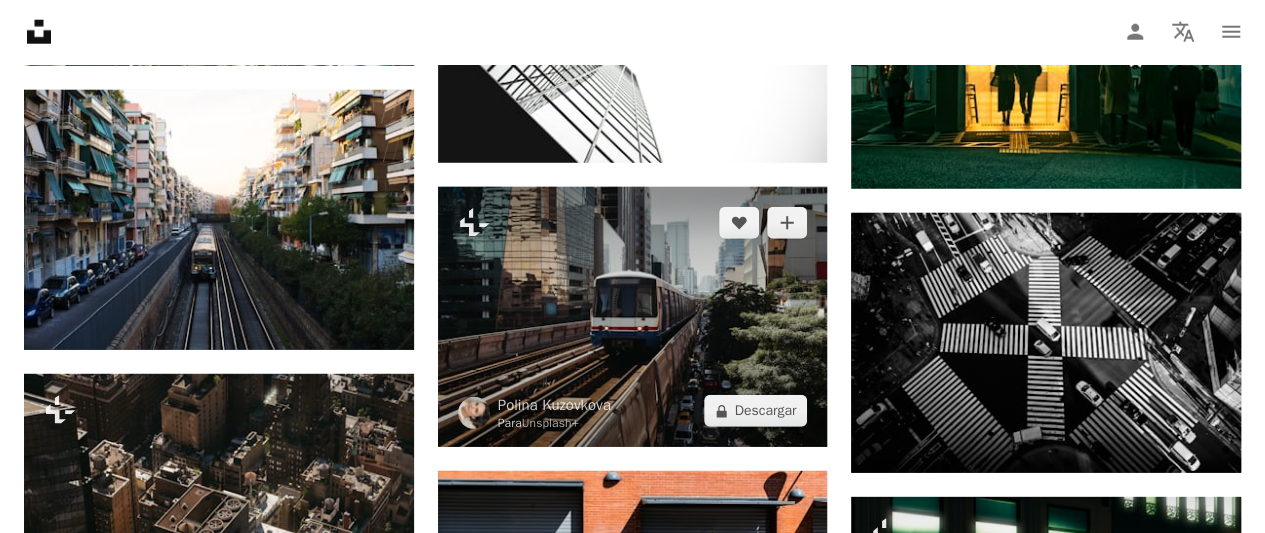 click at bounding box center [633, 317] 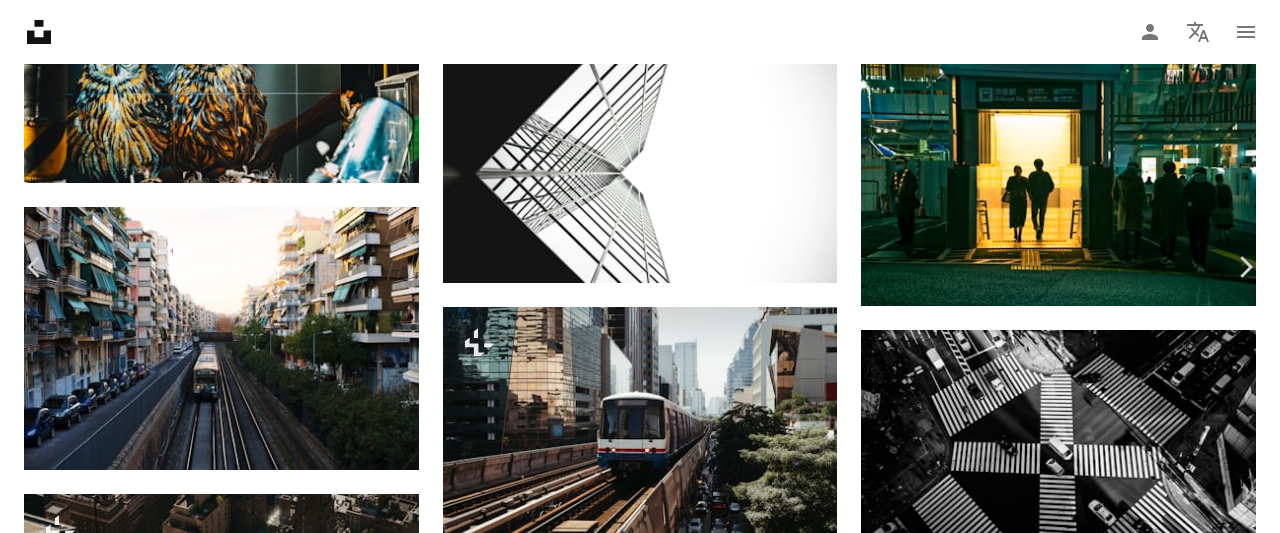 click at bounding box center [633, 5017] 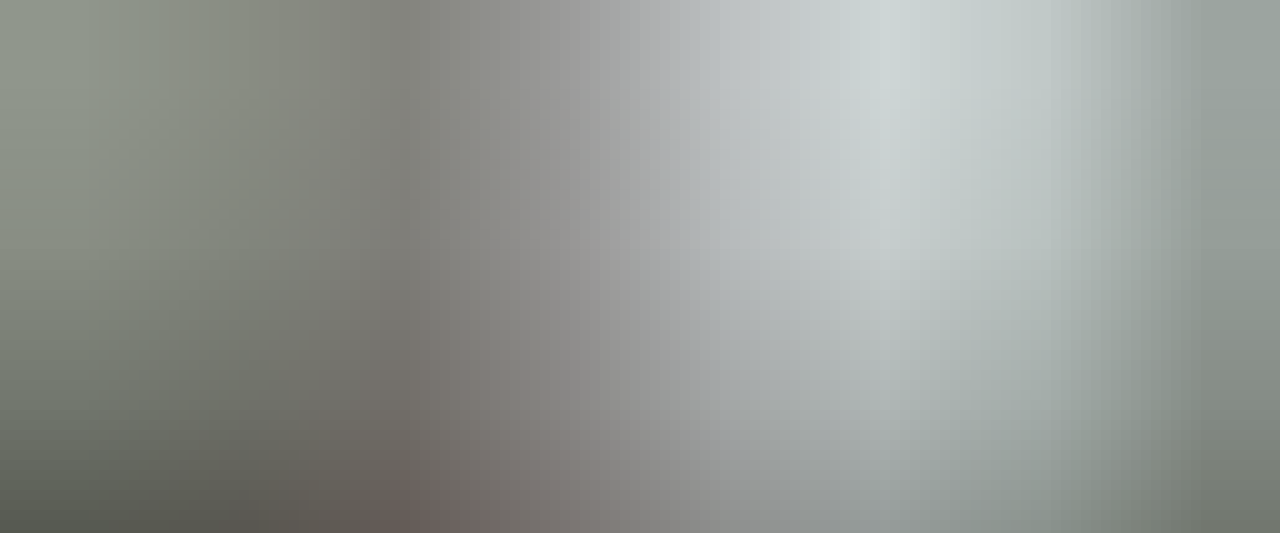 scroll, scrollTop: 150, scrollLeft: 0, axis: vertical 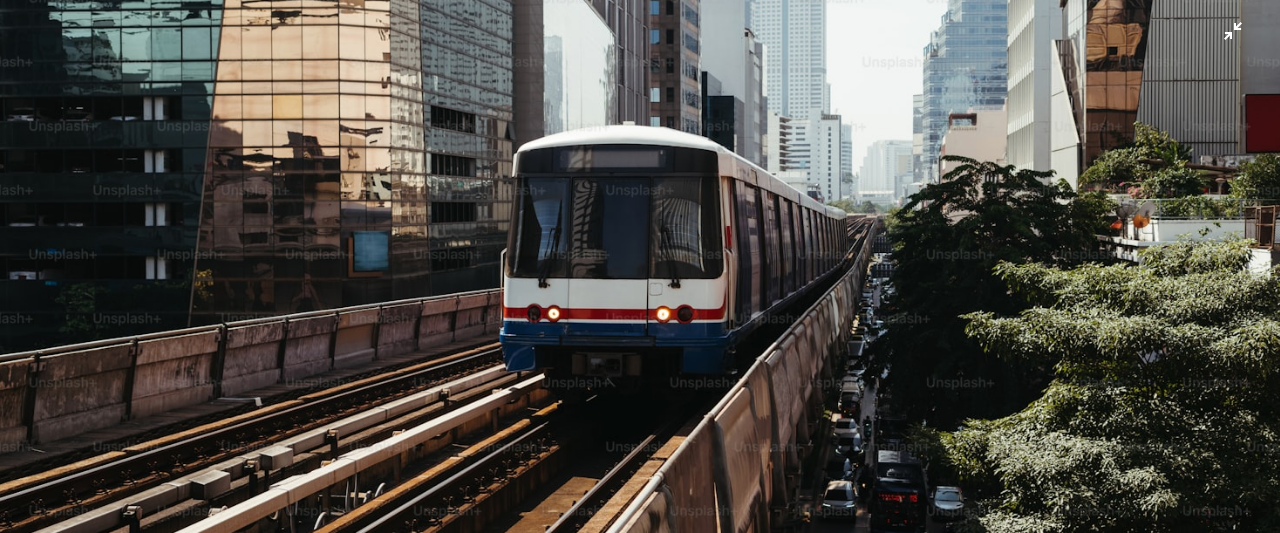 click at bounding box center (640, 276) 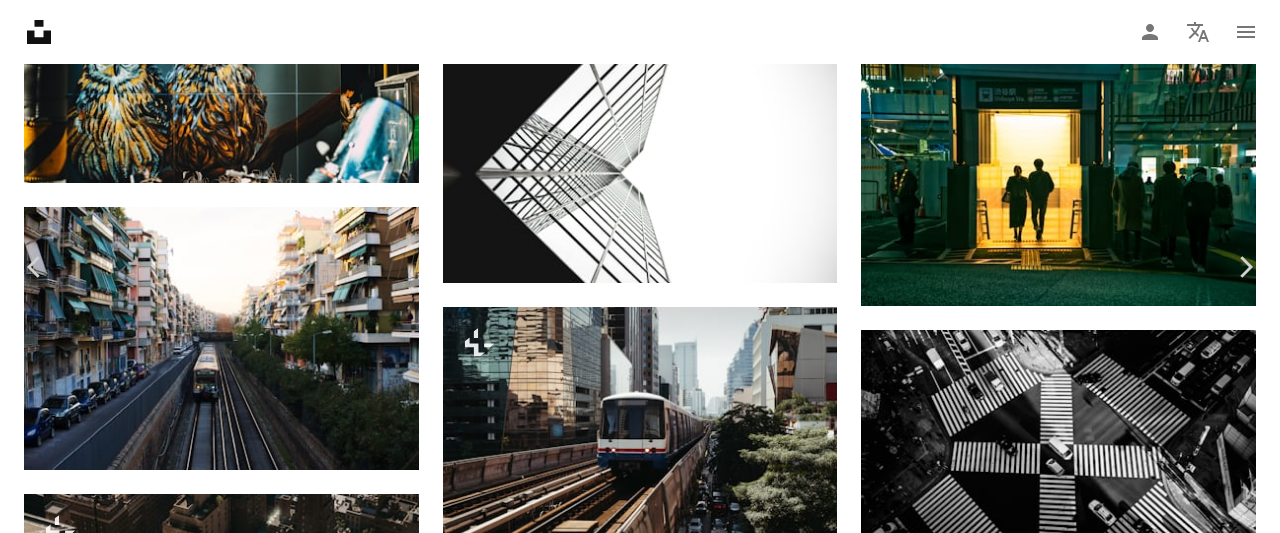 click at bounding box center (633, 4929) 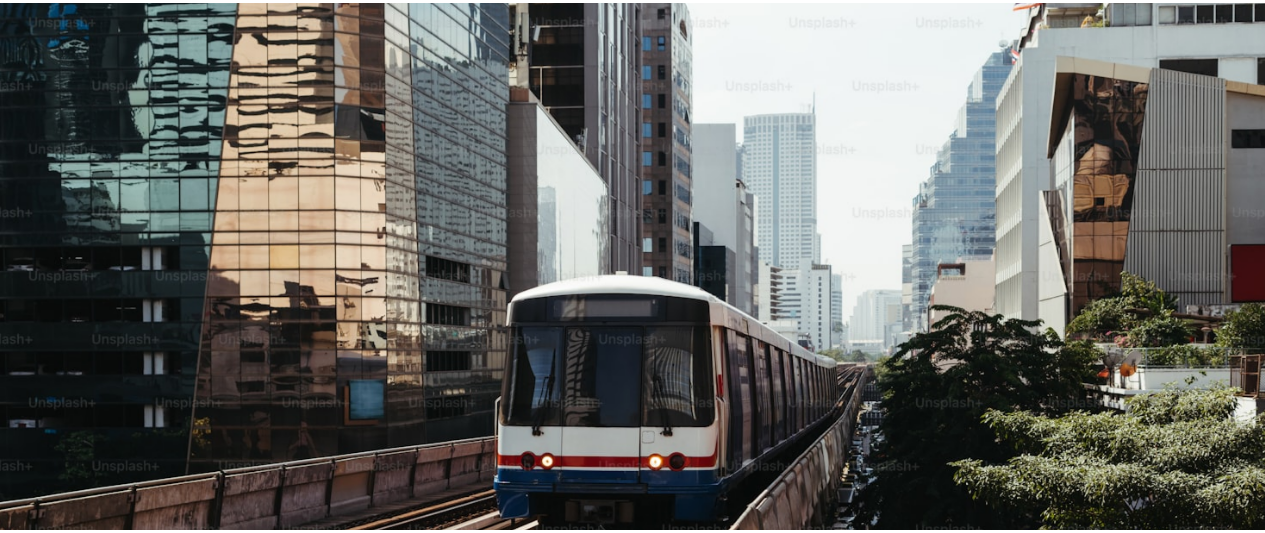 scroll, scrollTop: 150, scrollLeft: 0, axis: vertical 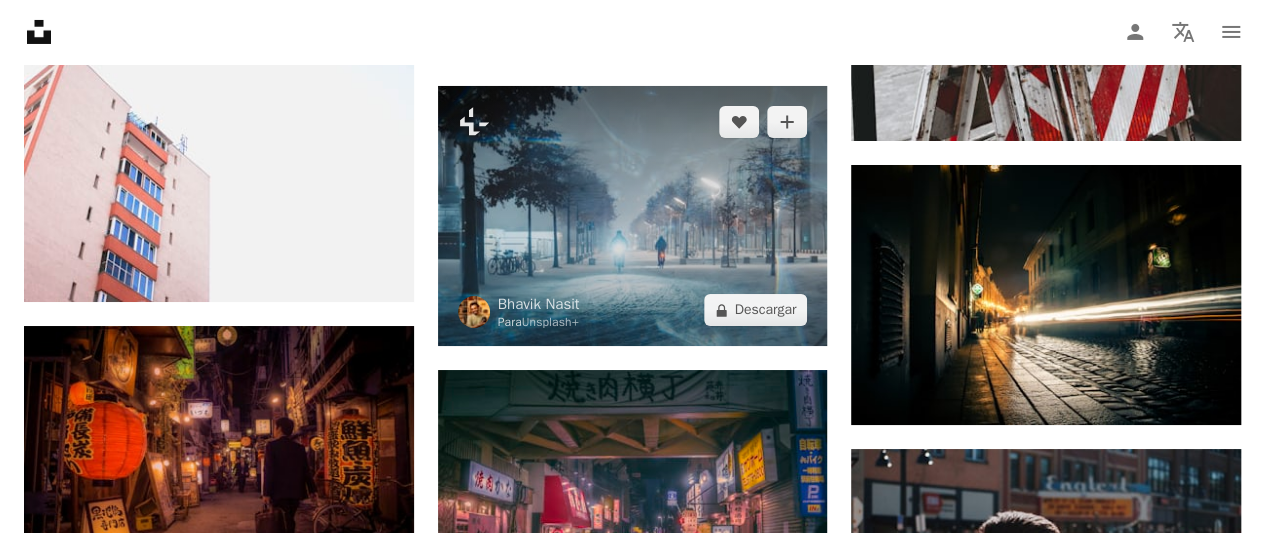 click at bounding box center [633, 216] 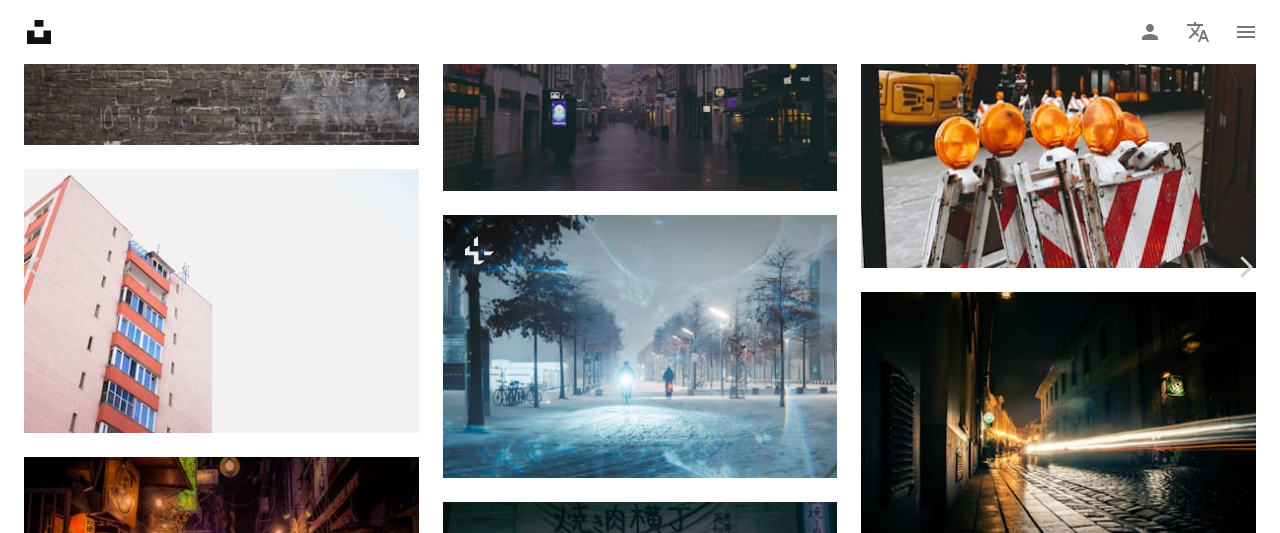 click at bounding box center (633, 4117) 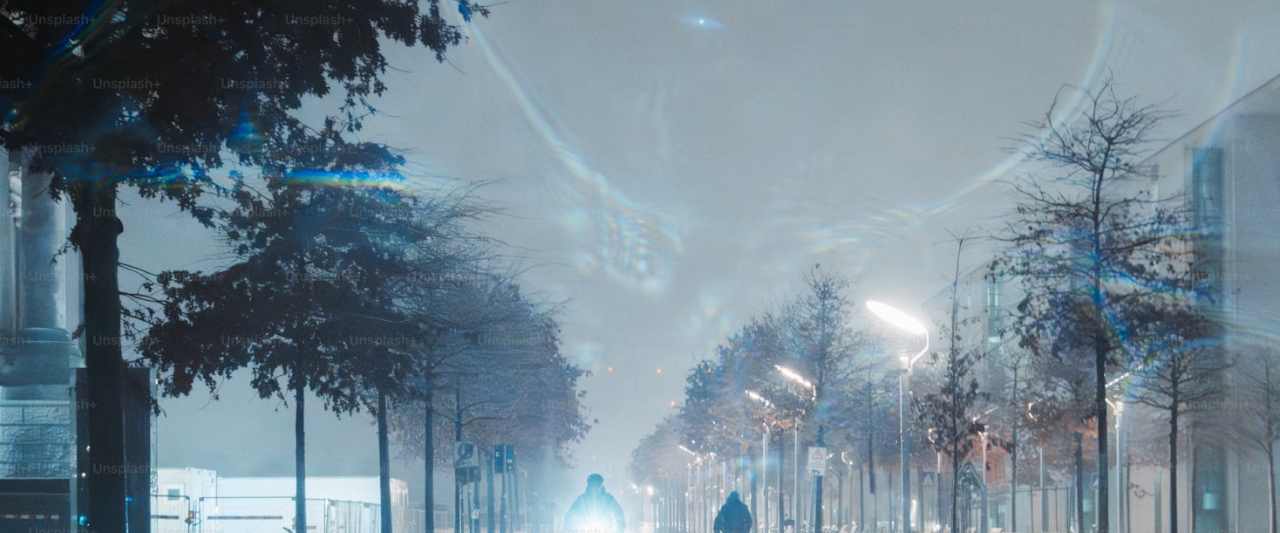 scroll, scrollTop: 200, scrollLeft: 0, axis: vertical 